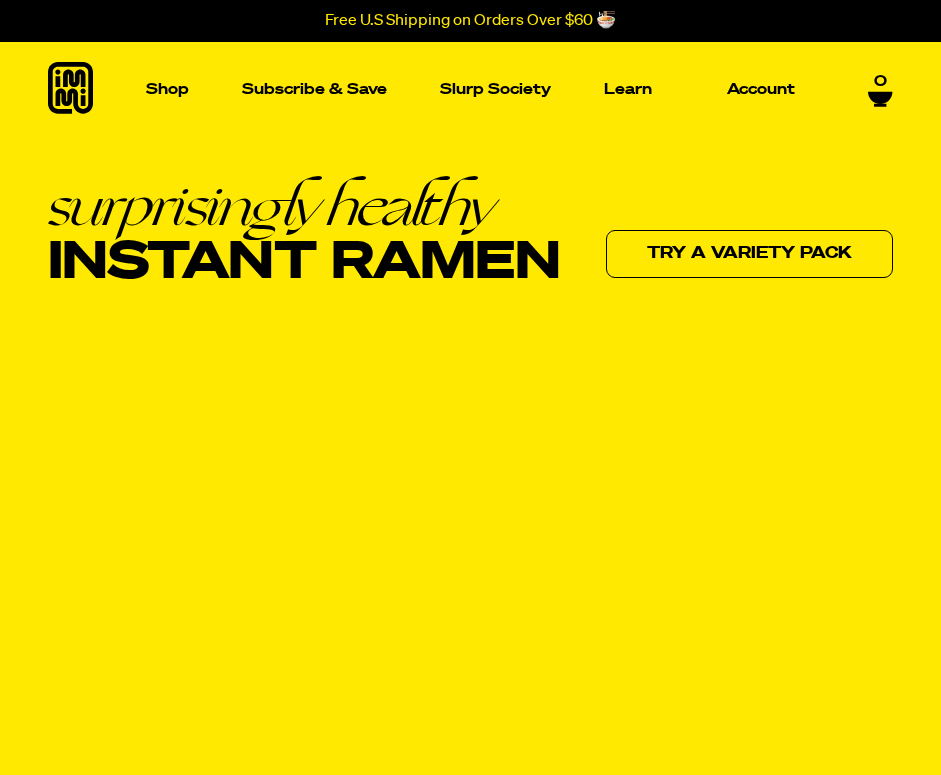 scroll, scrollTop: 0, scrollLeft: 0, axis: both 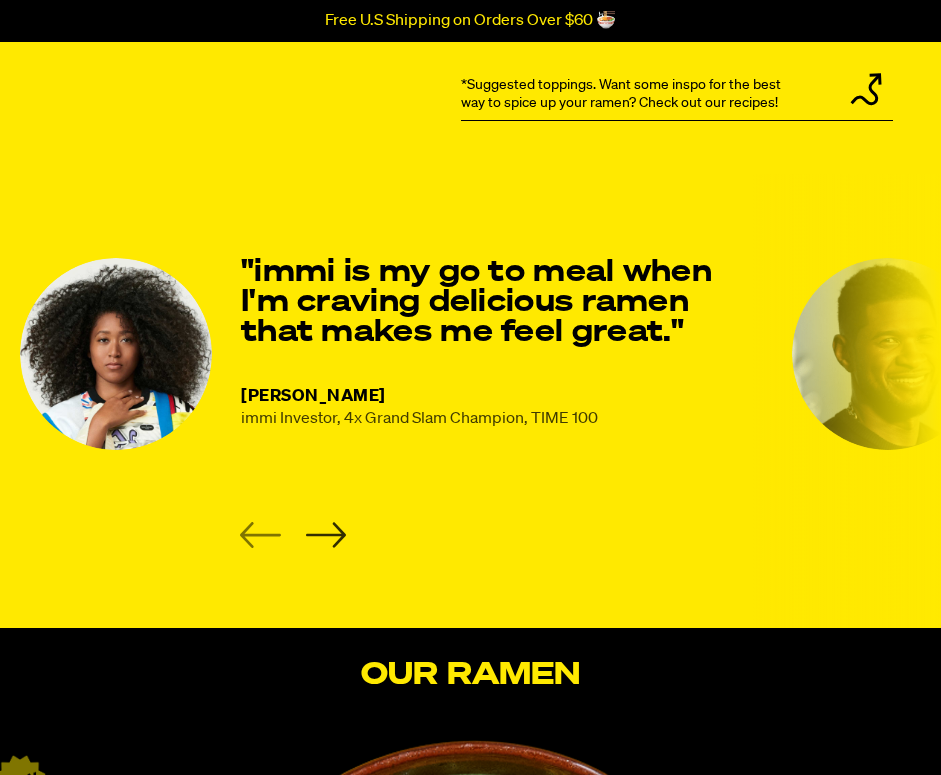 click 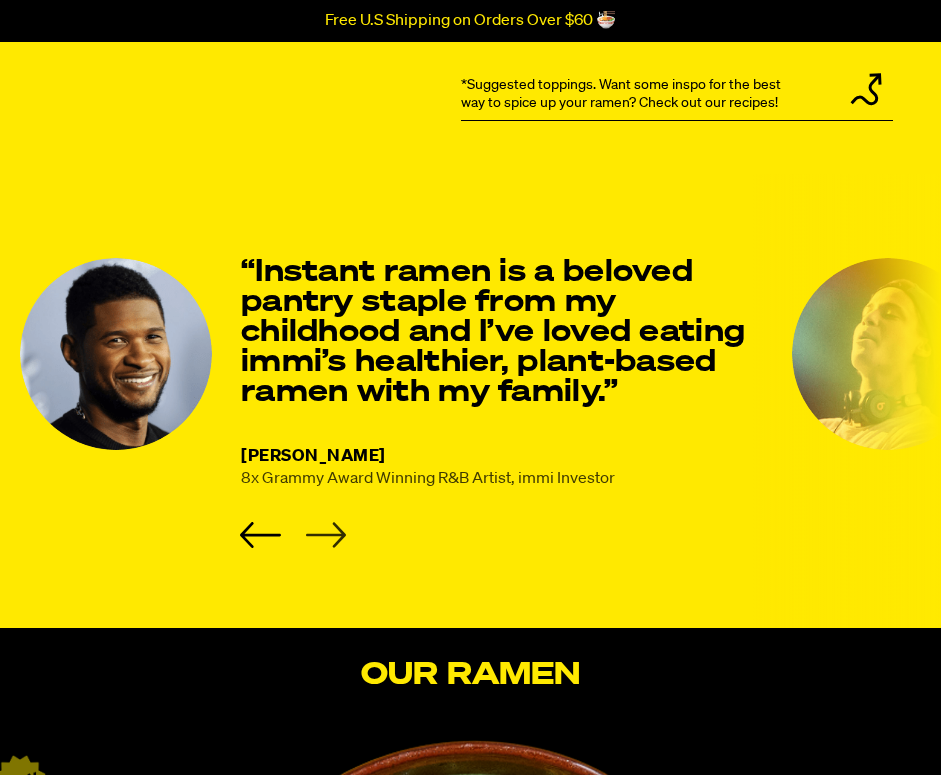 click 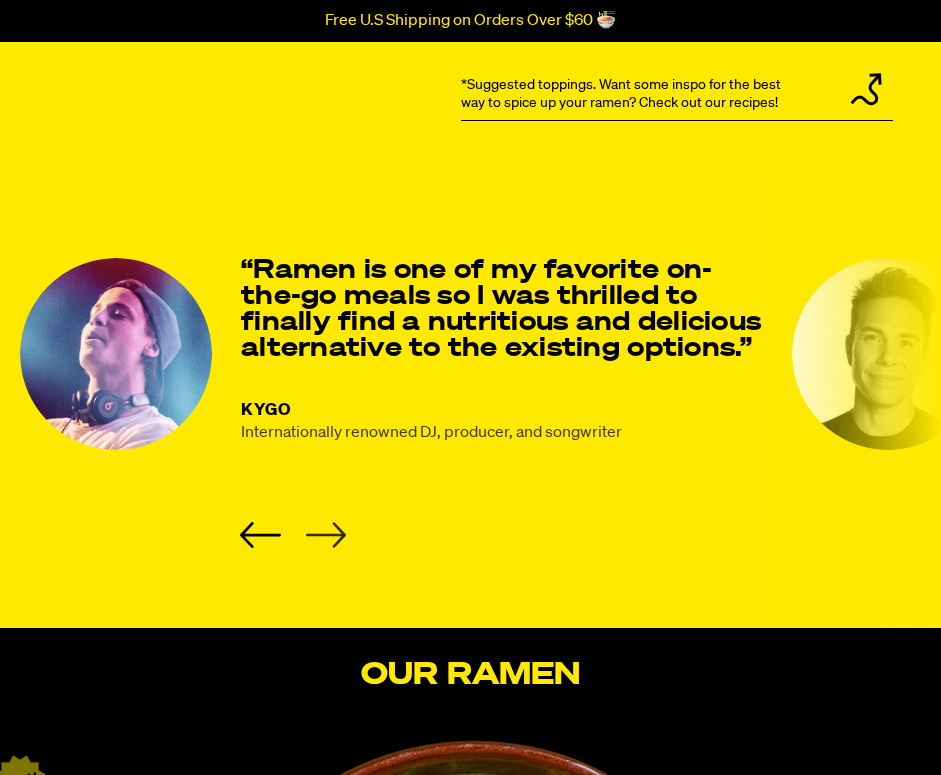 click 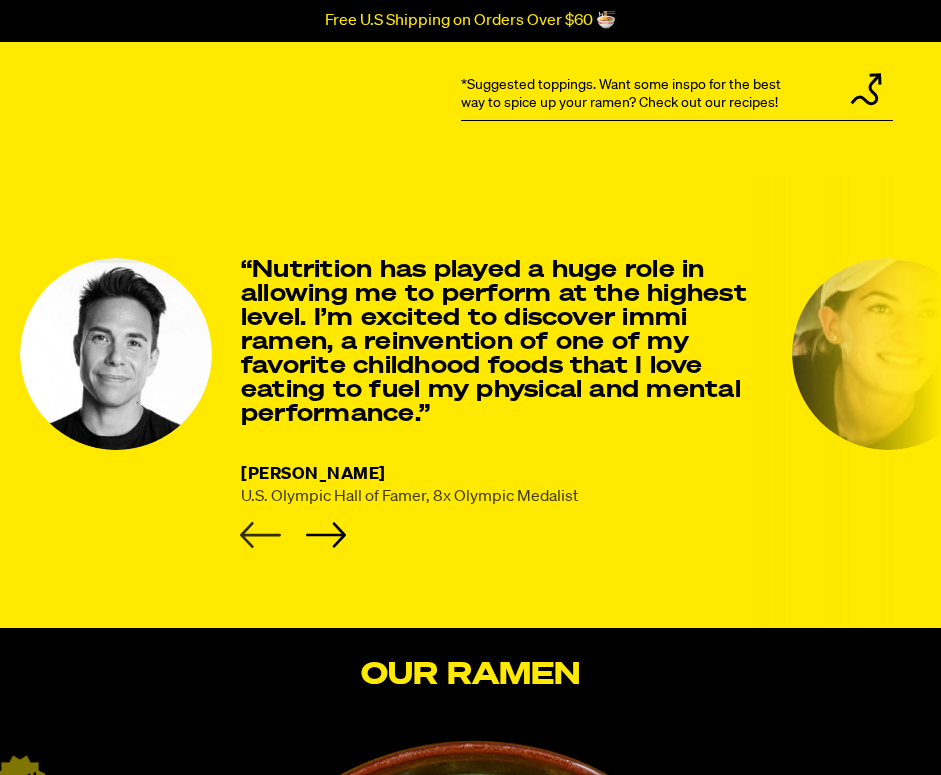 click 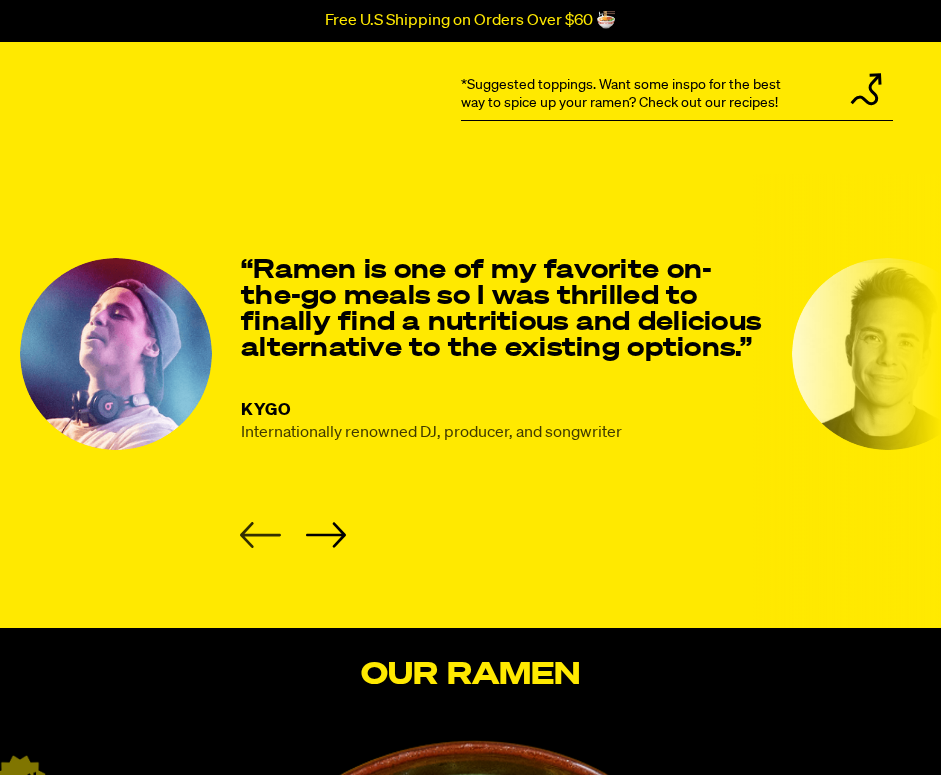 click 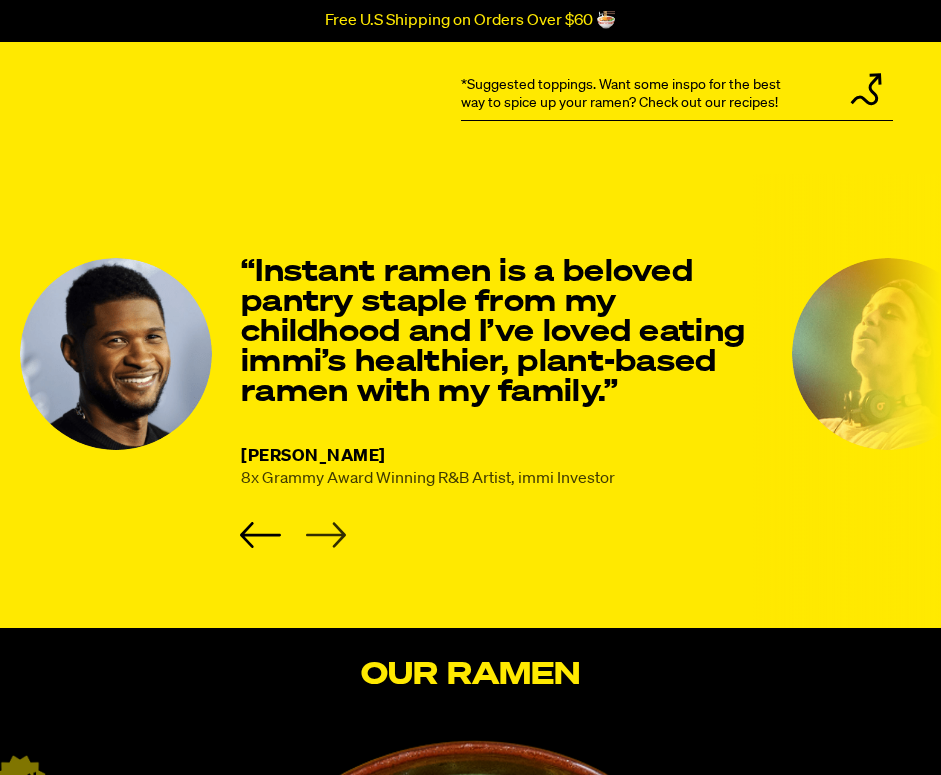 click 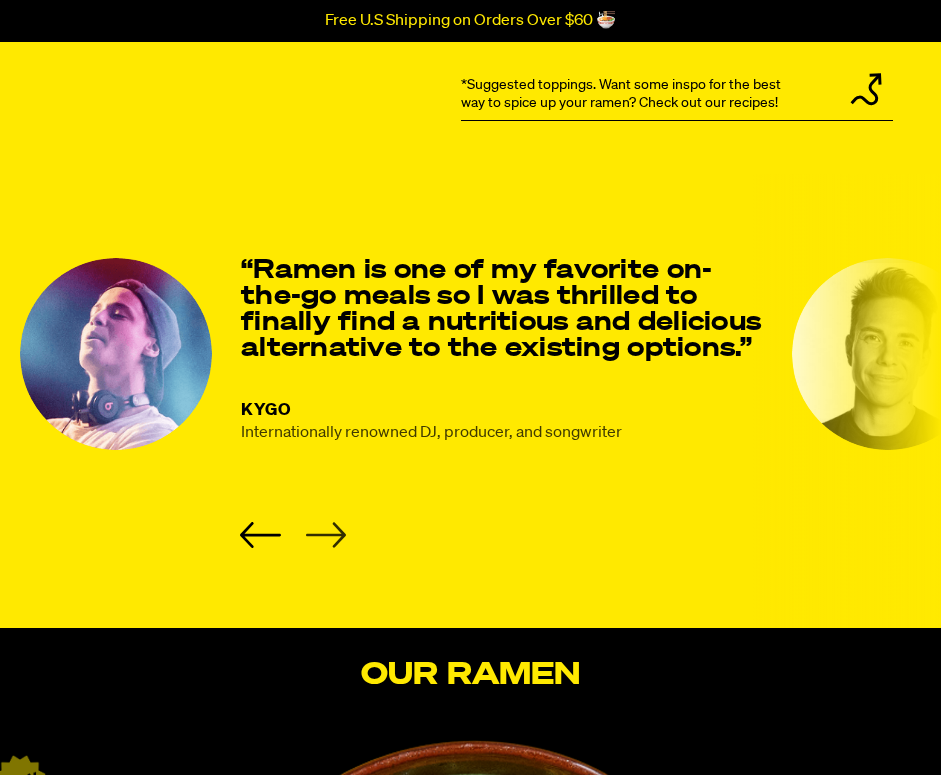 click 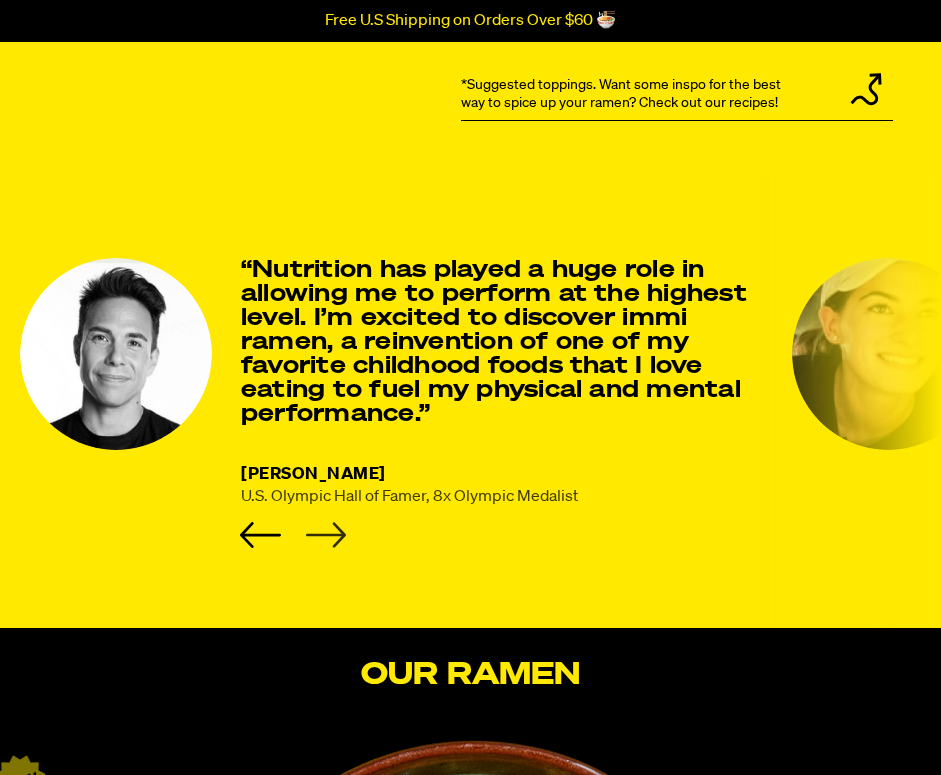 click 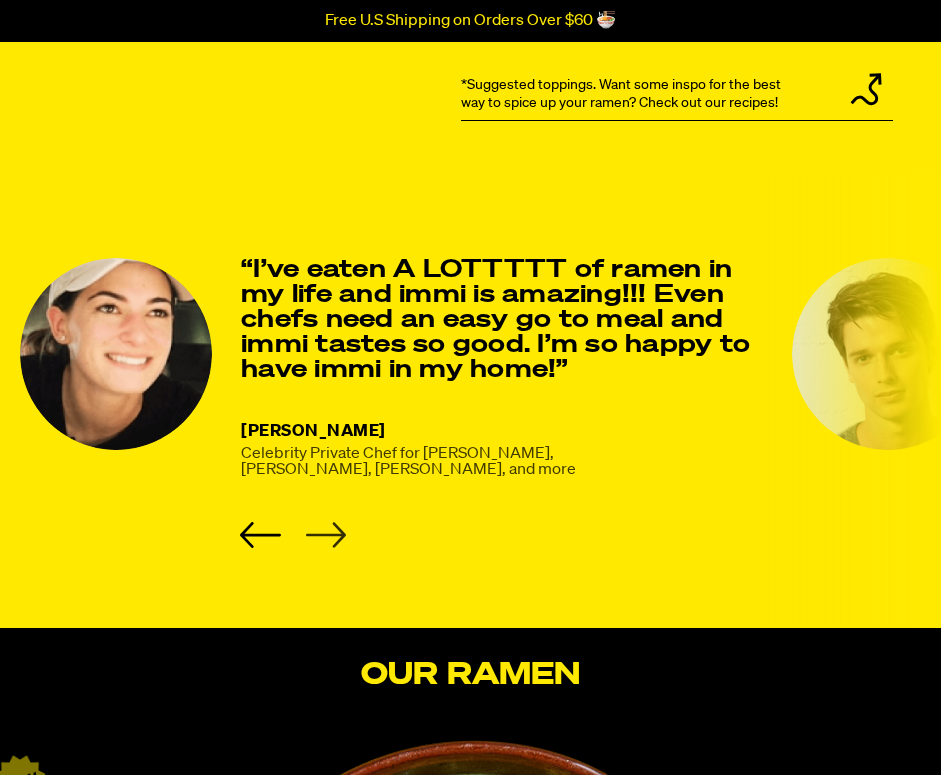 click 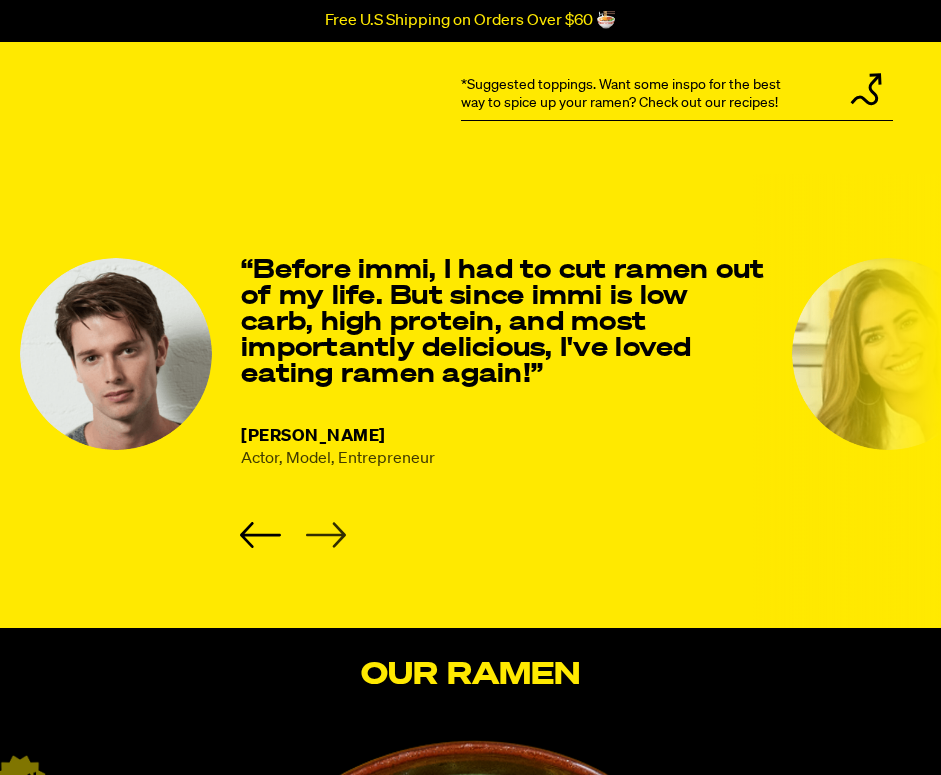 click 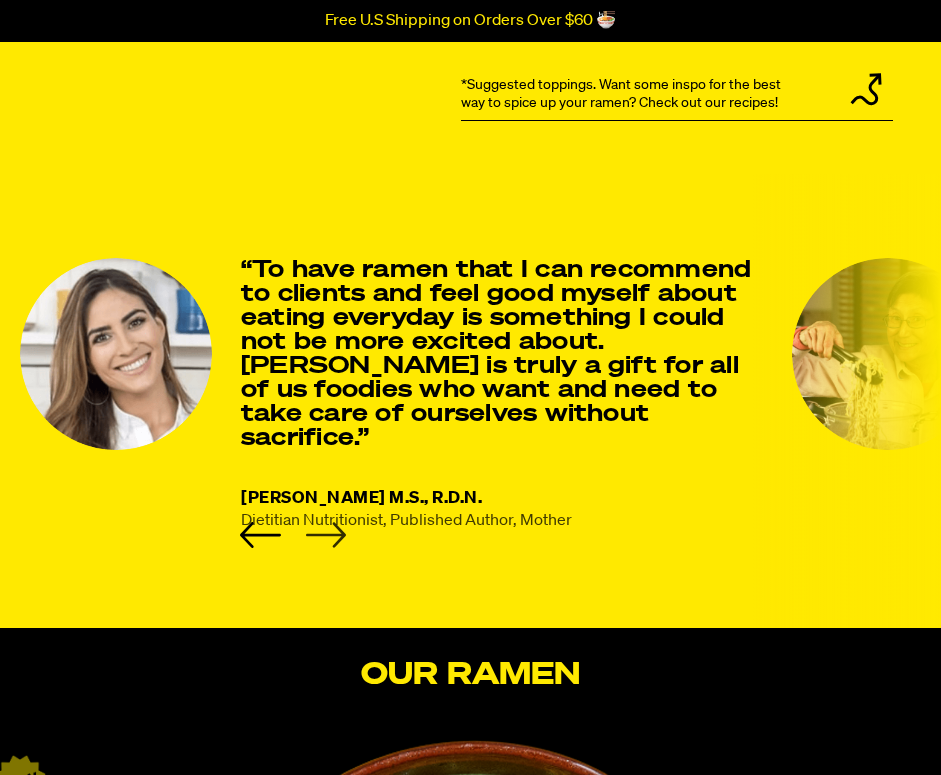 click 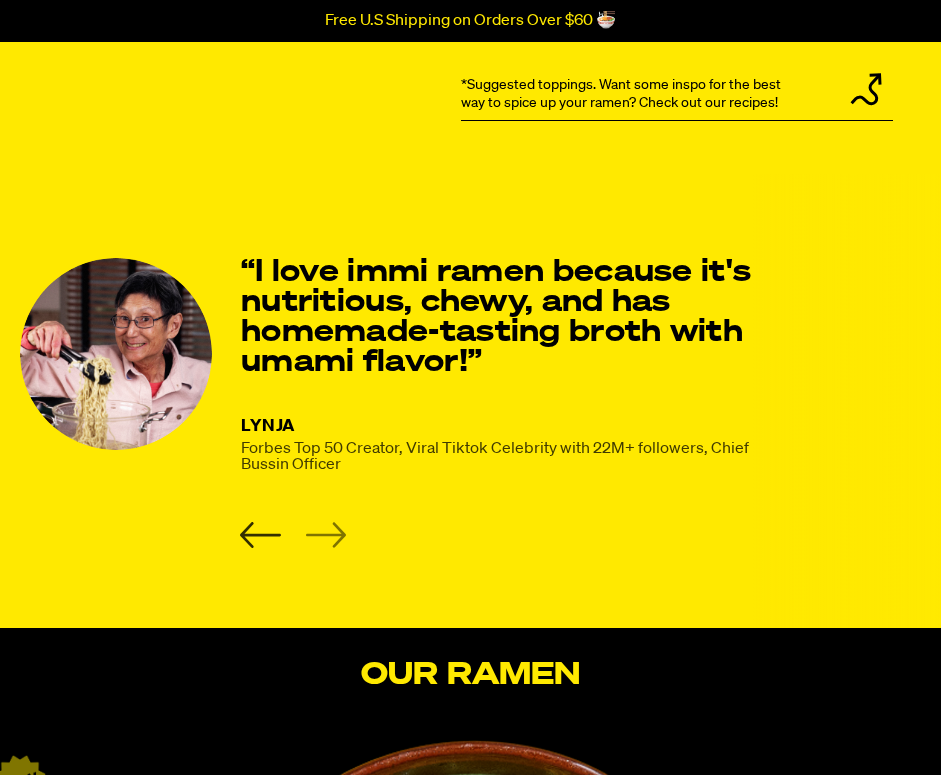 click 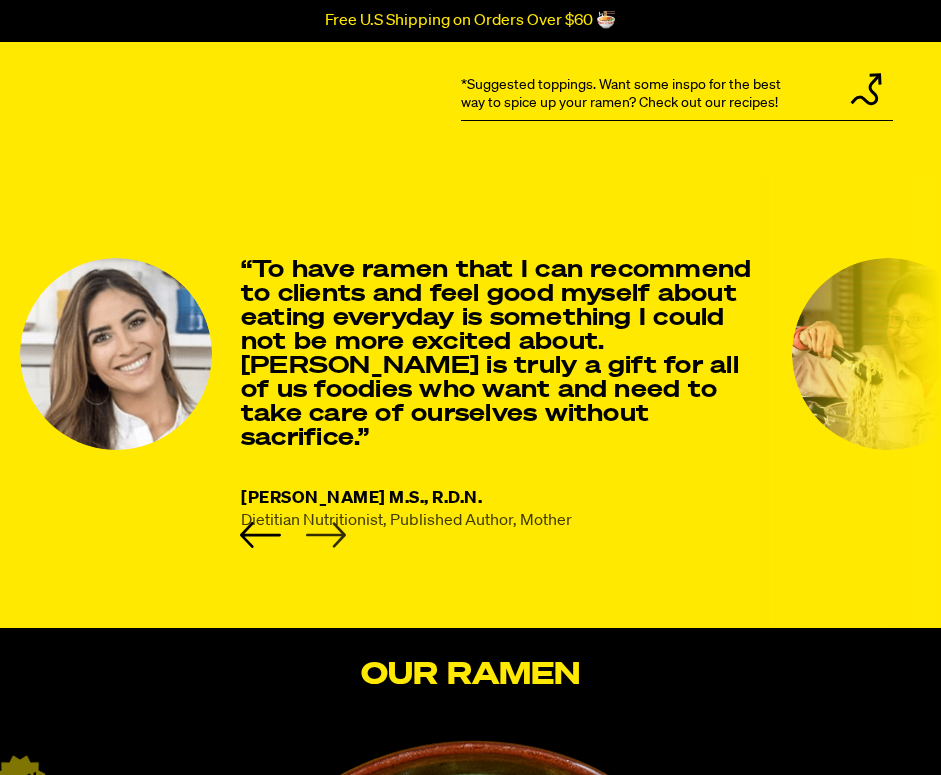 click 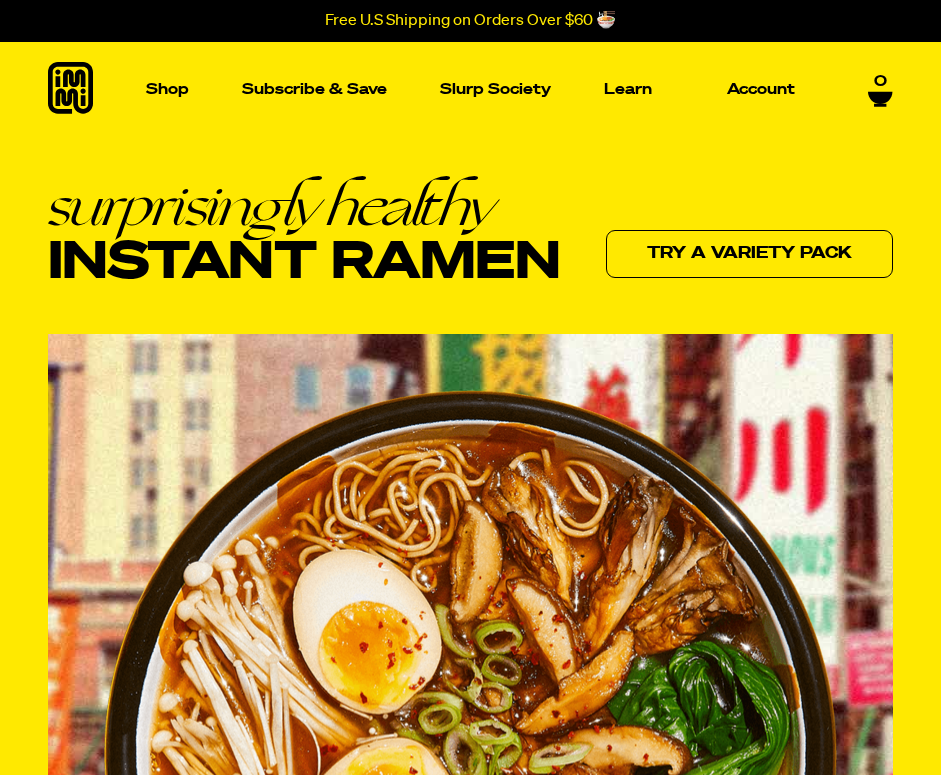 scroll, scrollTop: 0, scrollLeft: 0, axis: both 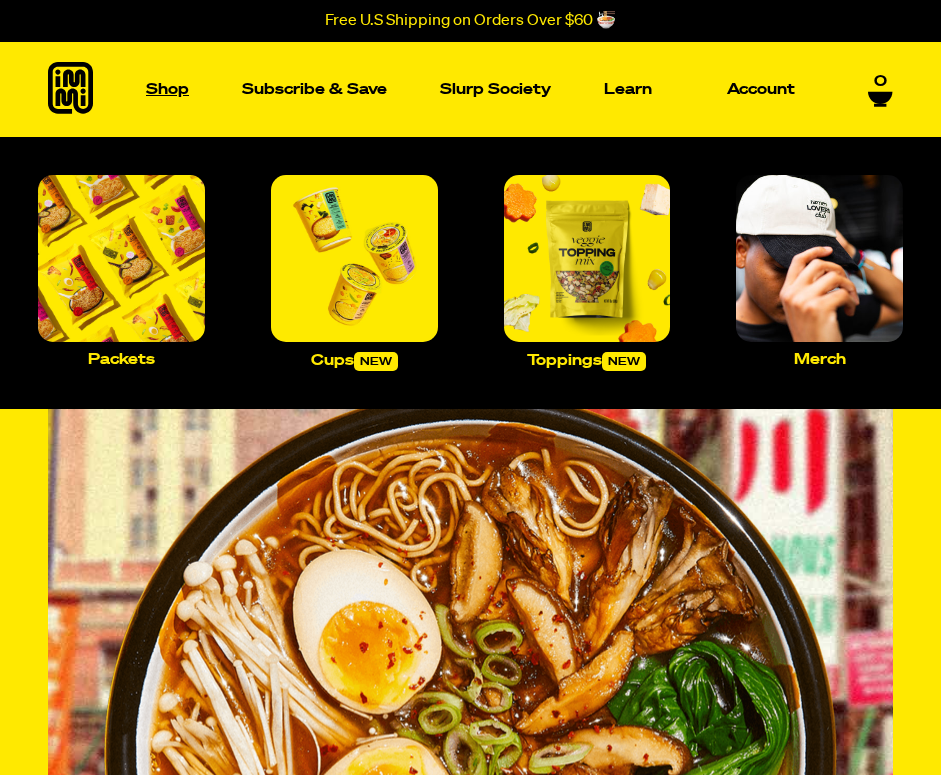click on "Shop" at bounding box center (167, 89) 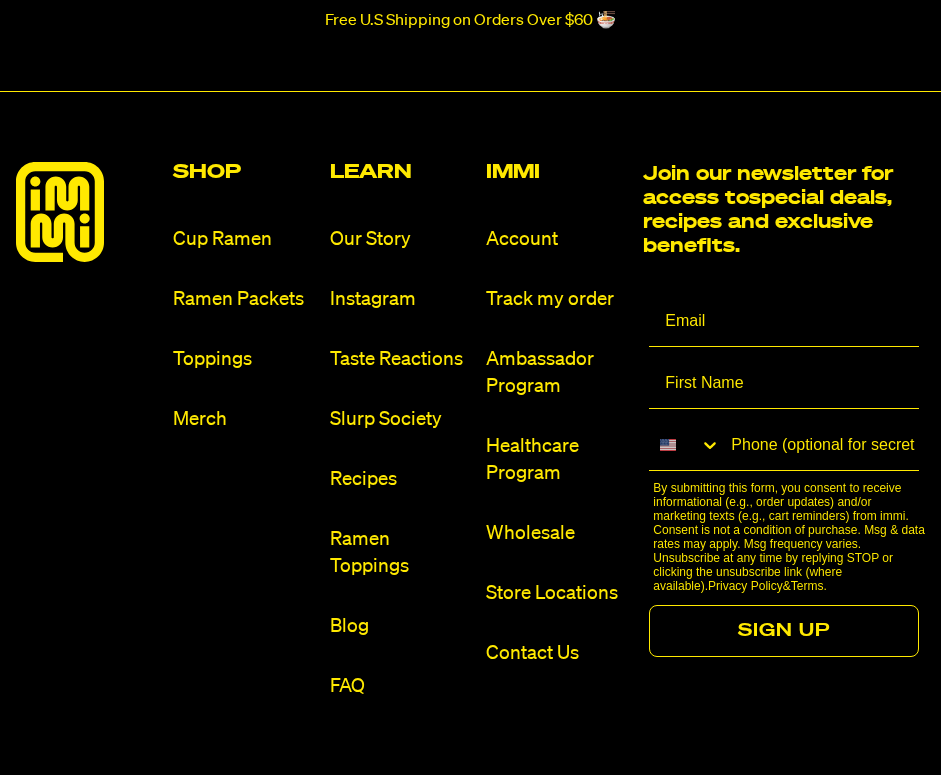 scroll, scrollTop: 9113, scrollLeft: 0, axis: vertical 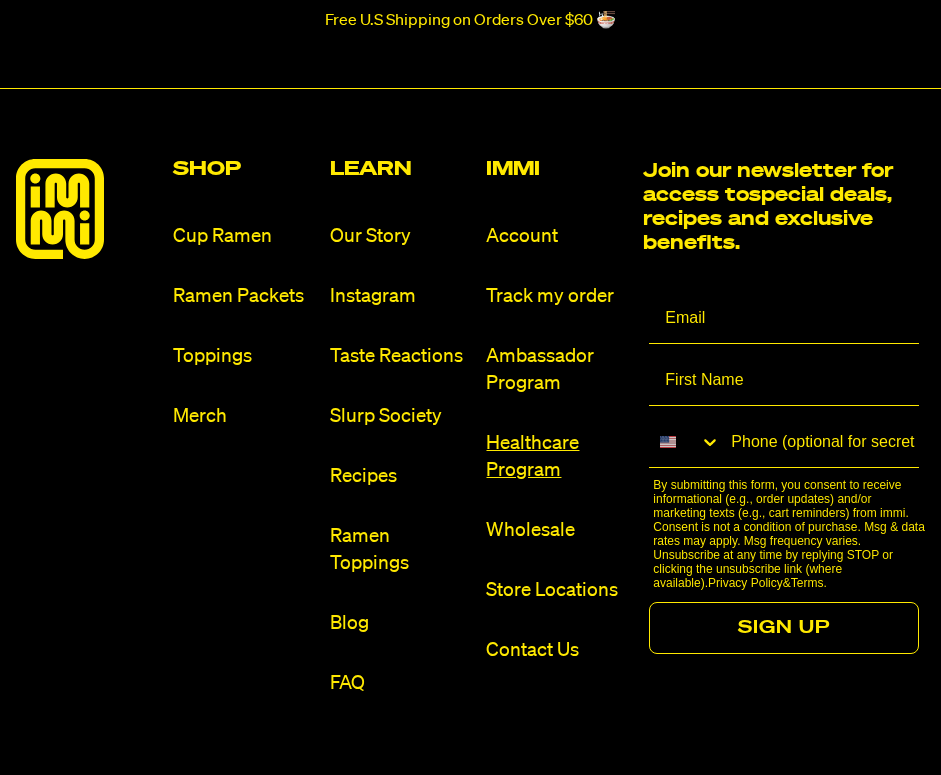 click on "Healthcare Program" at bounding box center (556, 457) 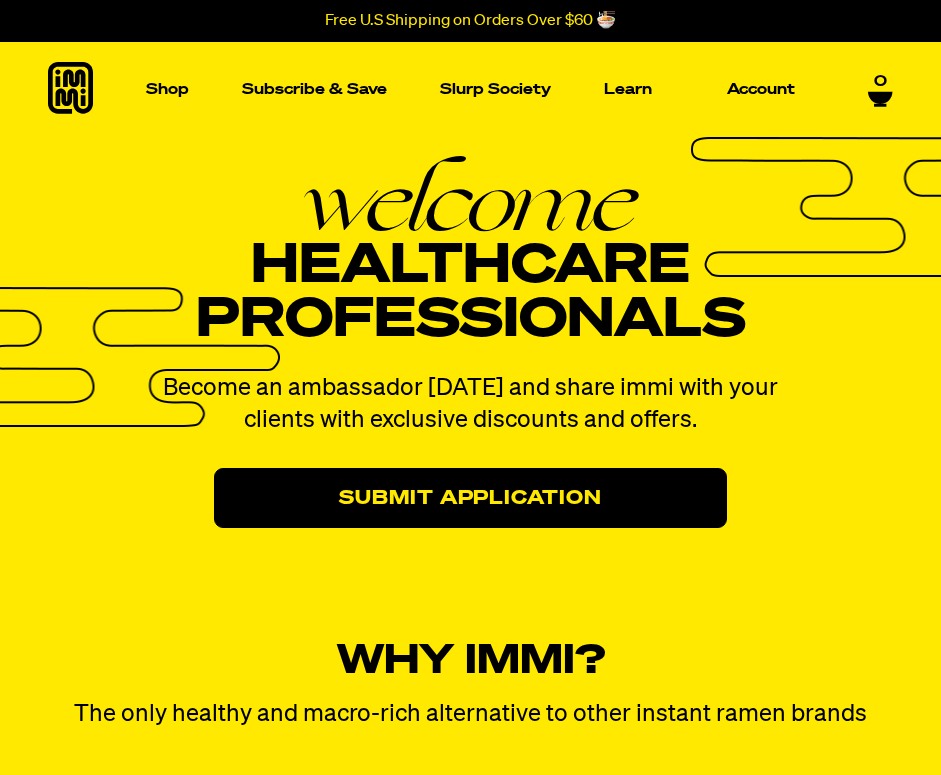 scroll, scrollTop: 0, scrollLeft: 0, axis: both 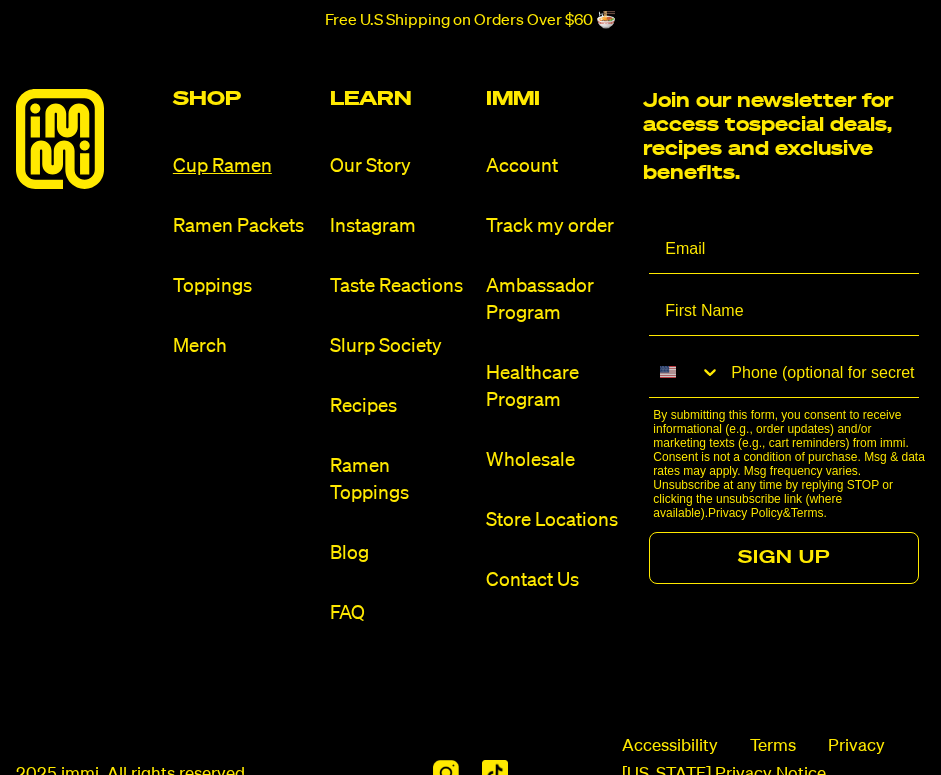 click on "Cup Ramen" at bounding box center (243, 166) 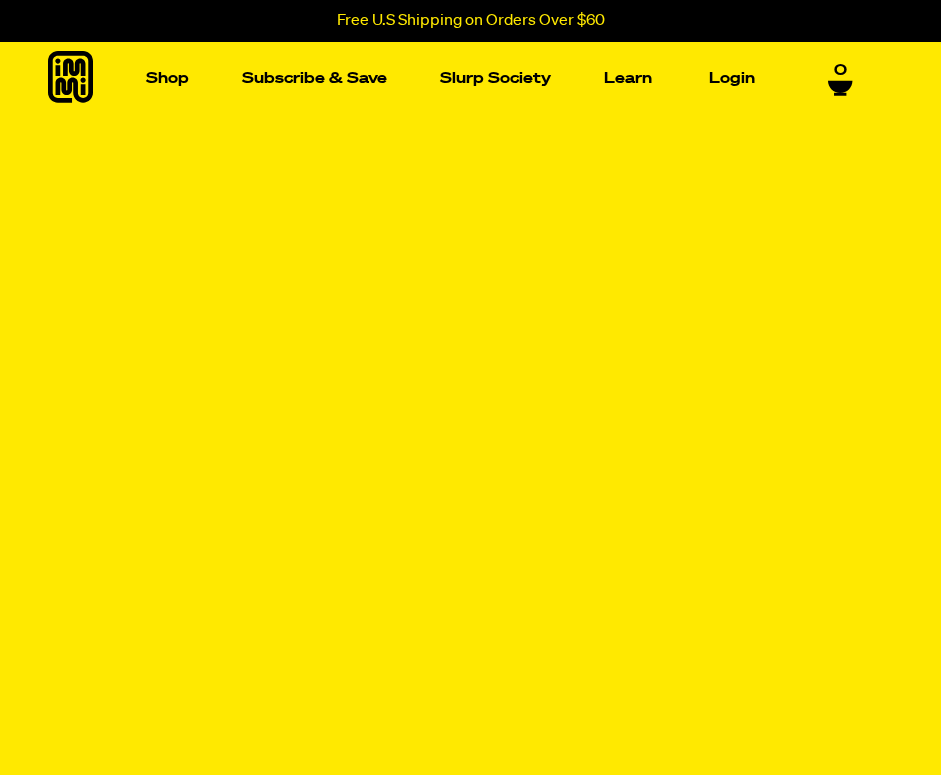 scroll, scrollTop: 0, scrollLeft: 0, axis: both 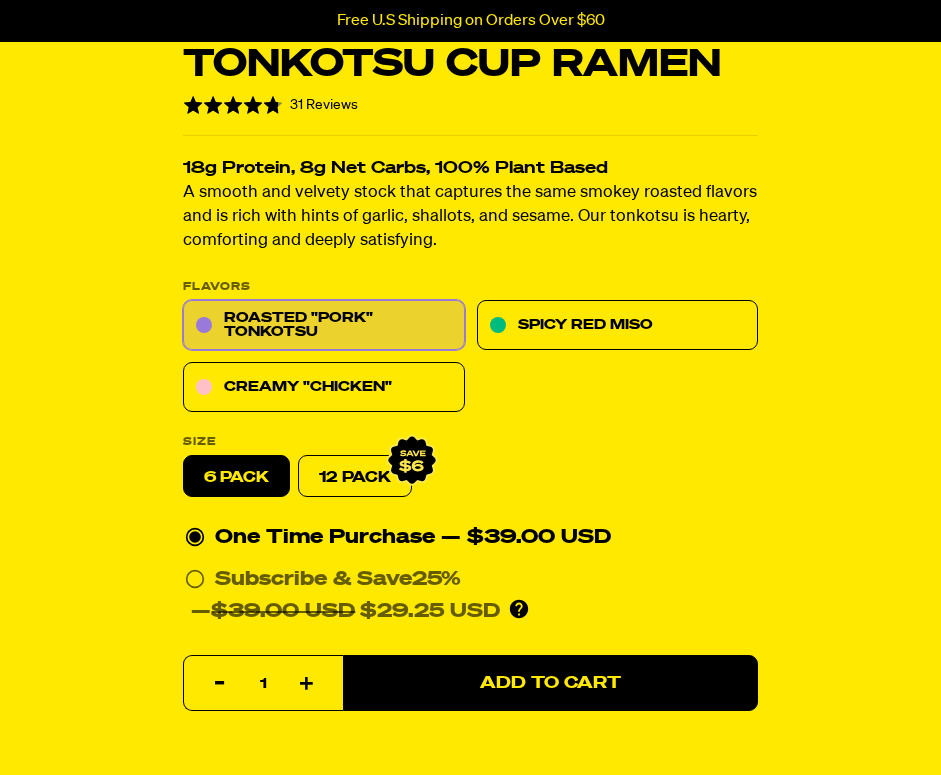 click on "Roasted "Pork" Tonkotsu Cup Ramen
Rated 4.7 out of 5
31 Reviews
Based on 31 reviews
Click to go to reviews
18g Protein, 8g Net Carbs, 100% Plant Based
A smooth and velvety stock that captures the same smokey roasted flavors and is rich with hints of garlic, shallots, and sesame. Our tonkotsu is hearty, comforting and deeply satisfying.
PLEASE NOTE: Due to global freight delays, we expect all orders to ship up to 2-3 weeks late. We sincerely
apologize for this inconvenience!
Flavors
Roasted "Pork" Tonkotsu
Spicy Red Miso
Creamy "Chicken"
Size
6 pack" at bounding box center (470, 318) 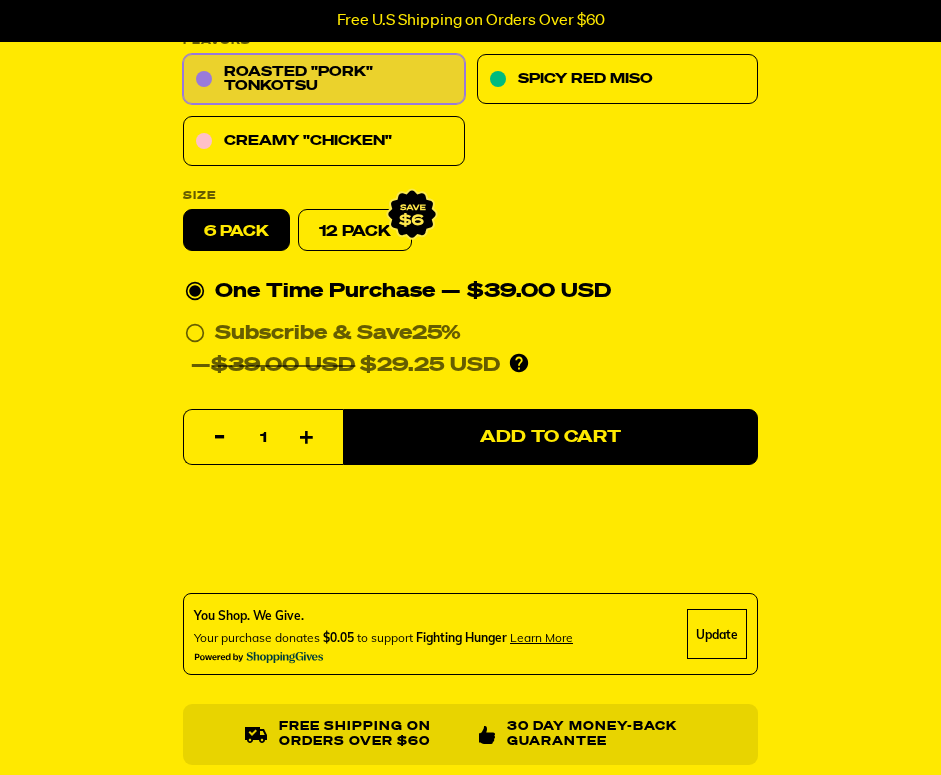 scroll, scrollTop: 884, scrollLeft: 0, axis: vertical 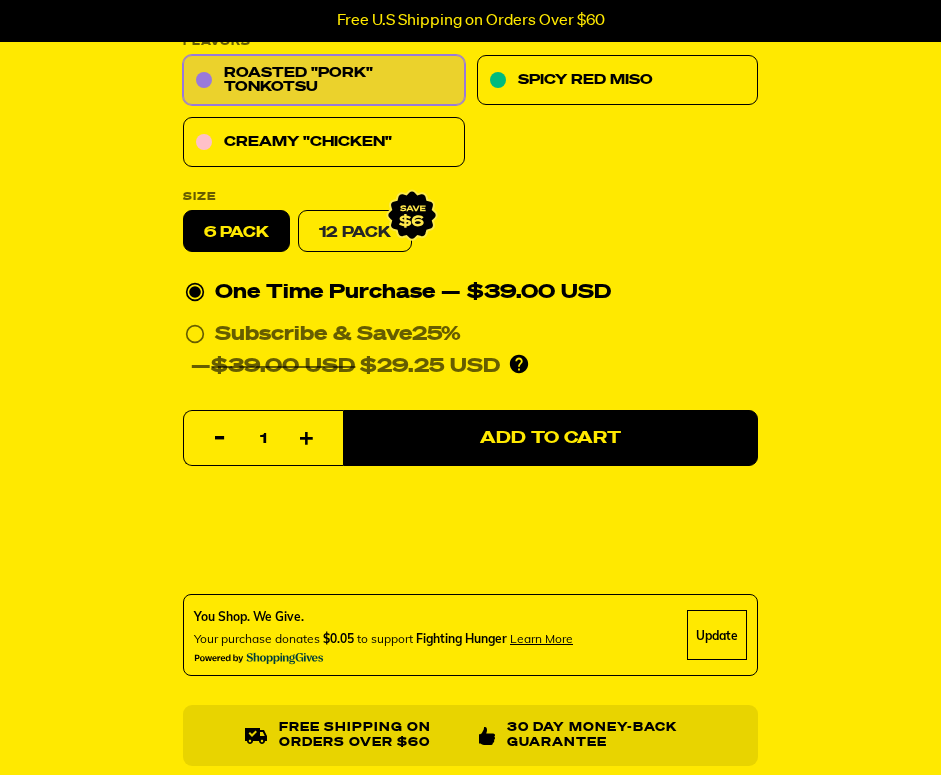 click on "12 Pack" at bounding box center (355, 231) 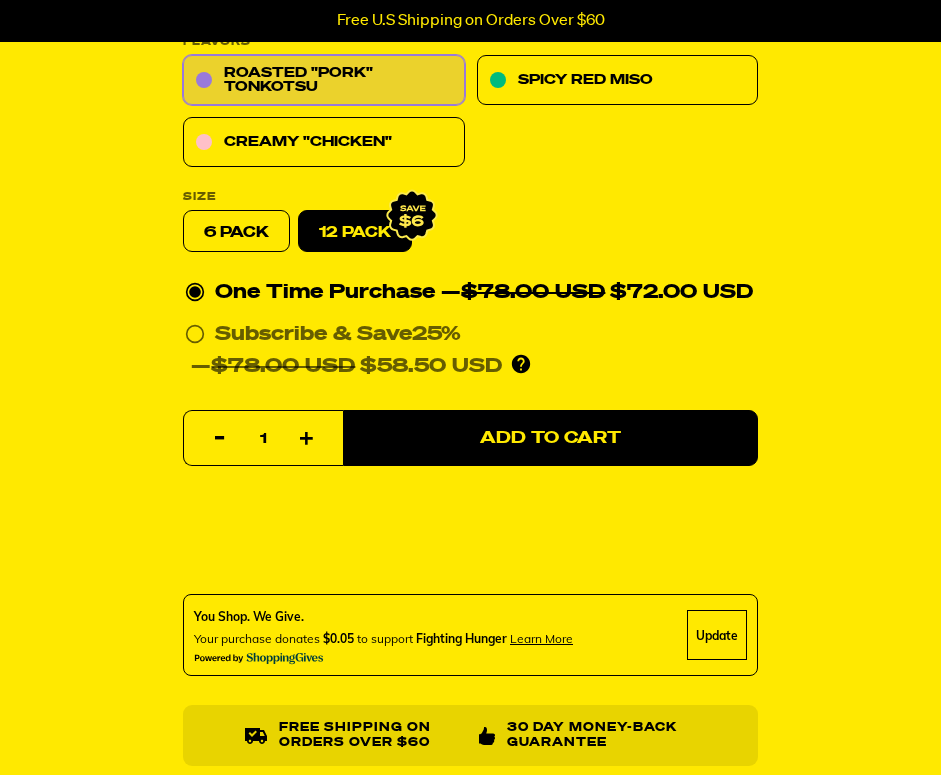 radio on "false" 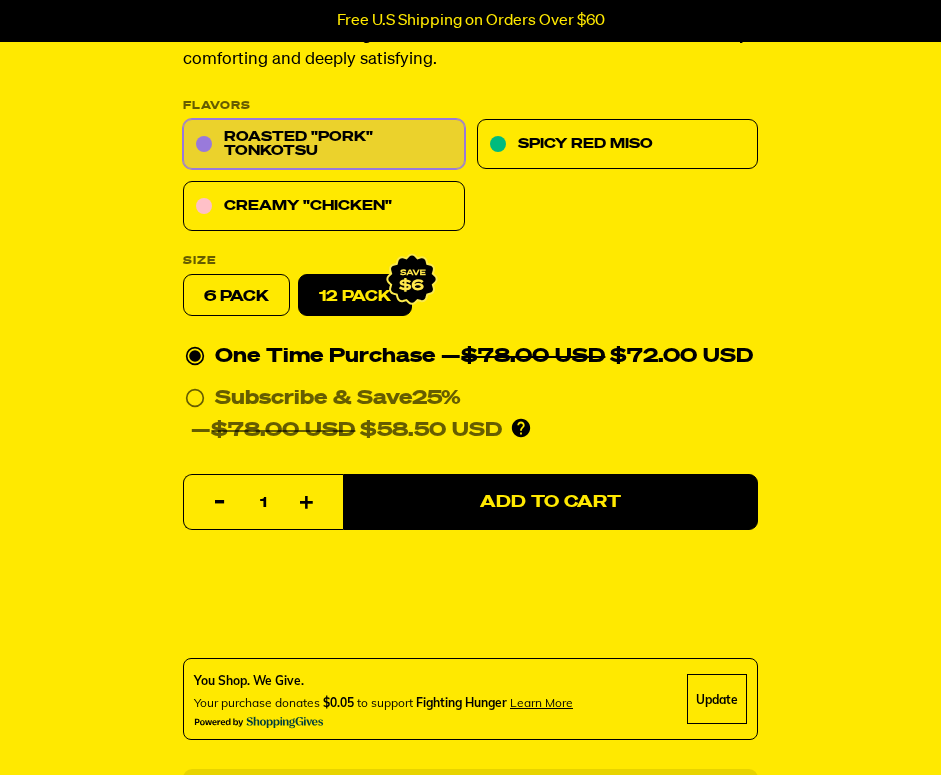 scroll, scrollTop: 819, scrollLeft: 0, axis: vertical 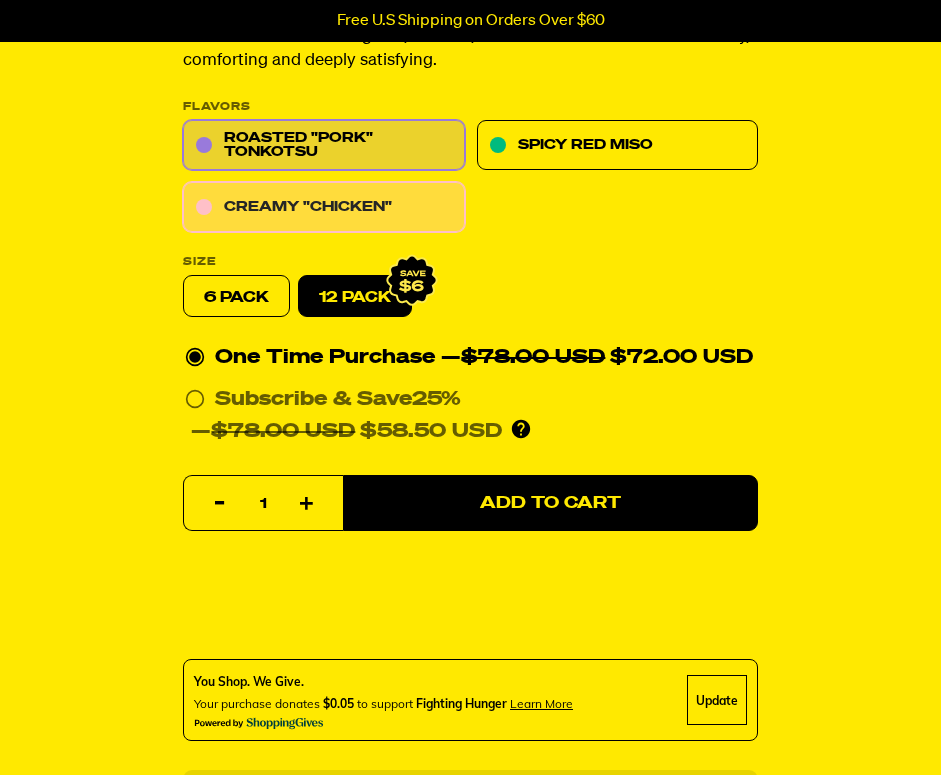 click on "Creamy "Chicken"" at bounding box center [324, 207] 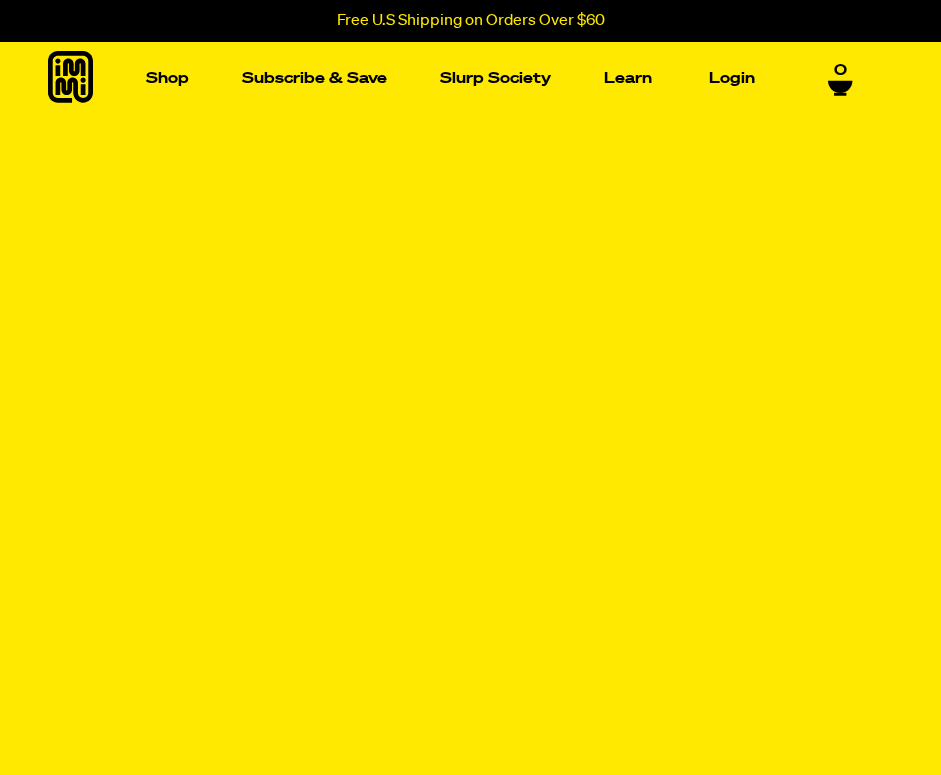scroll, scrollTop: 0, scrollLeft: 0, axis: both 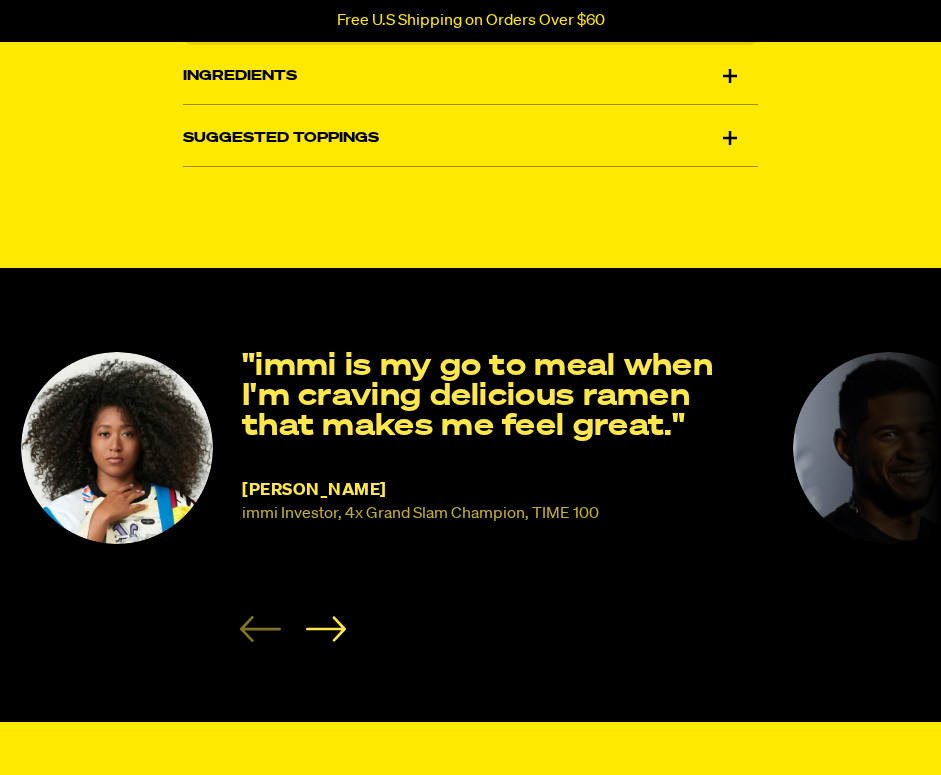 click on "Suggested Toppings" at bounding box center (470, 138) 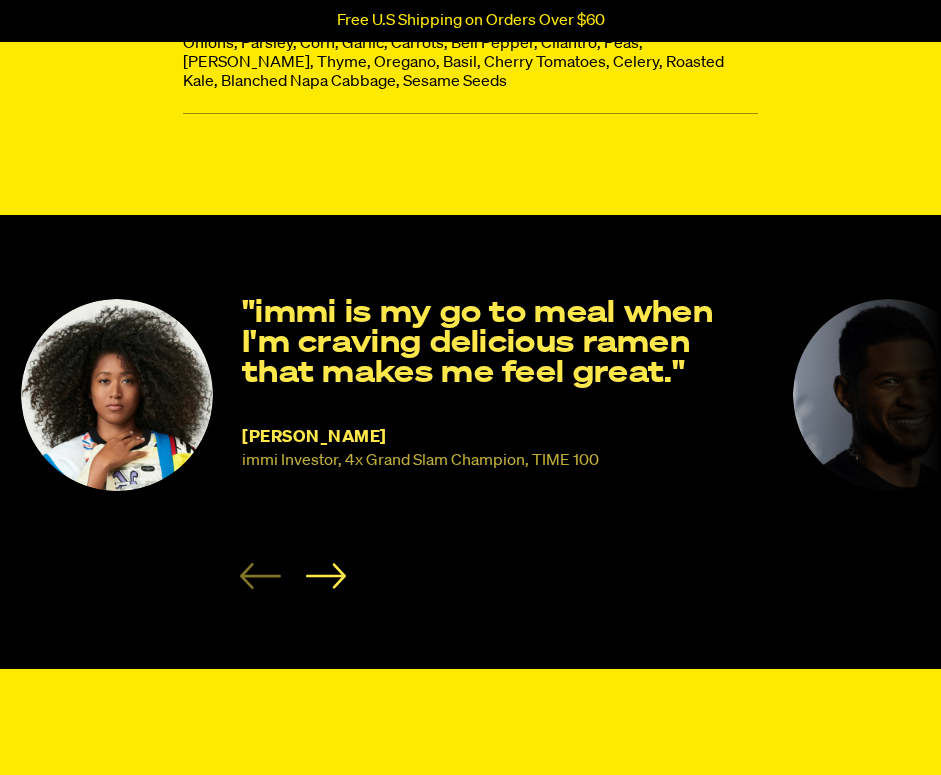 scroll, scrollTop: 1824, scrollLeft: 0, axis: vertical 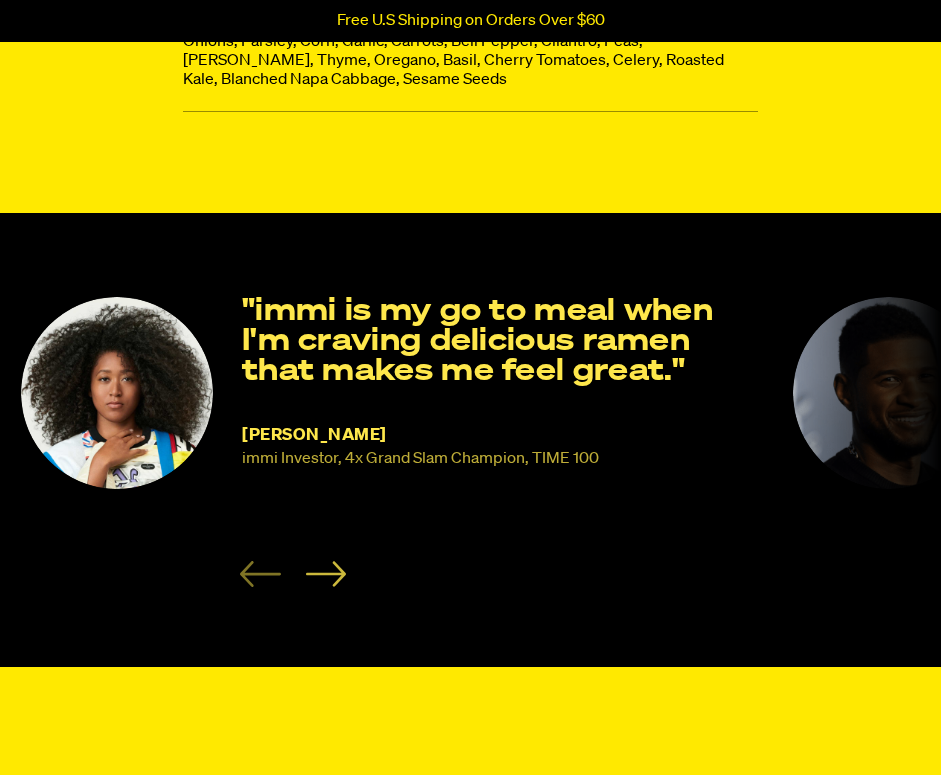 click 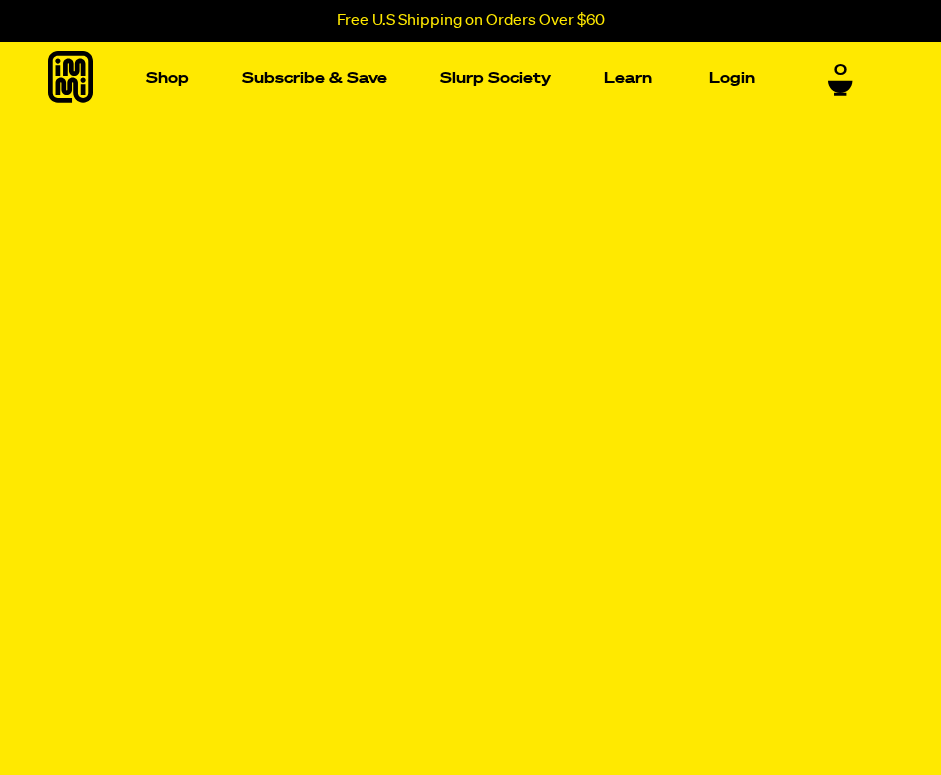 scroll, scrollTop: 0, scrollLeft: 0, axis: both 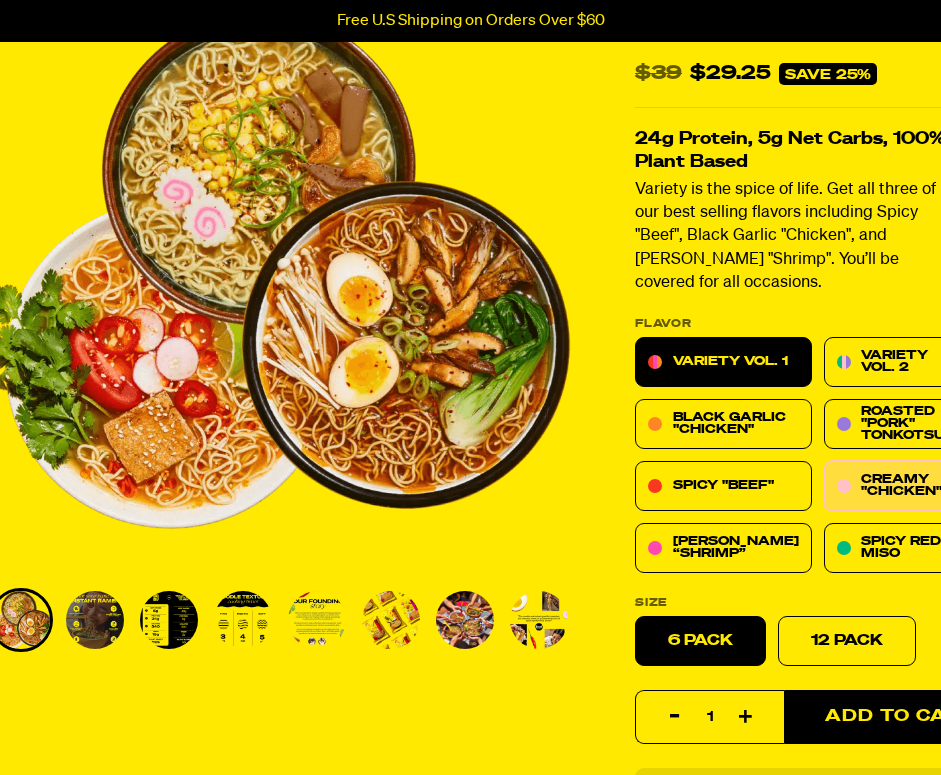 click on "Creamy "Chicken"" at bounding box center (903, 486) 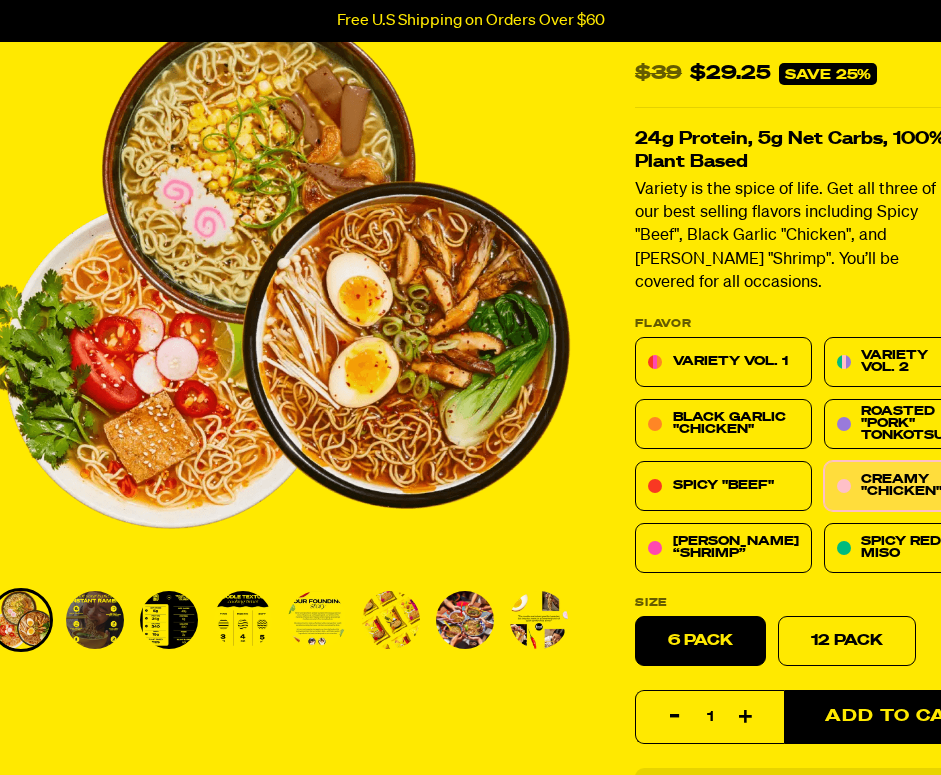 radio on "true" 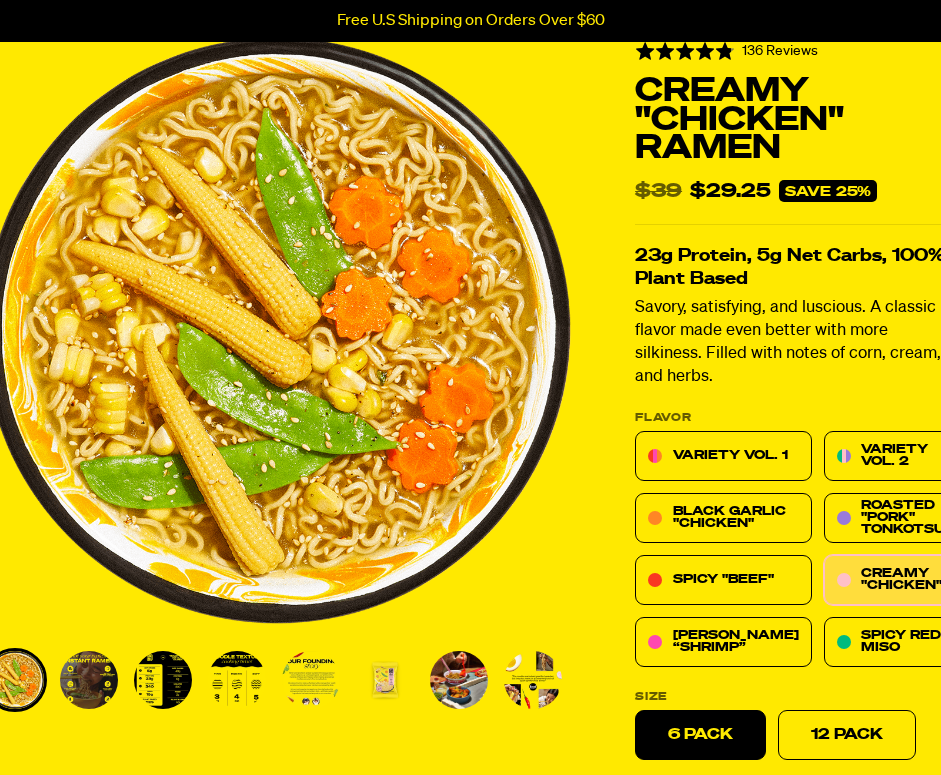 scroll, scrollTop: 571, scrollLeft: 0, axis: vertical 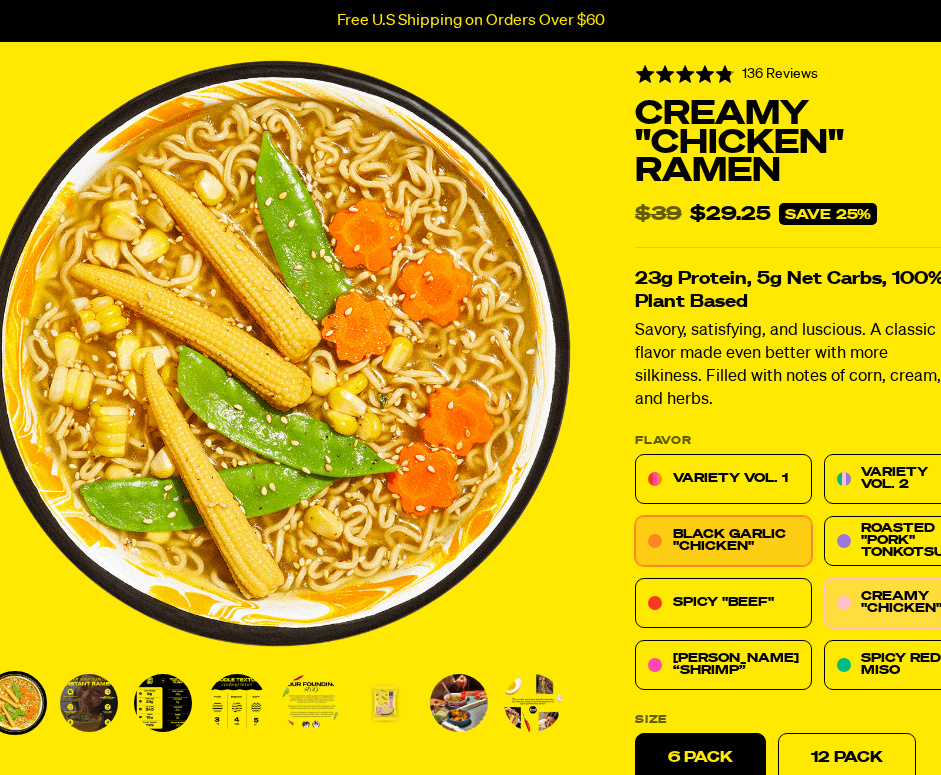 click on "Black Garlic "Chicken"" at bounding box center (736, 541) 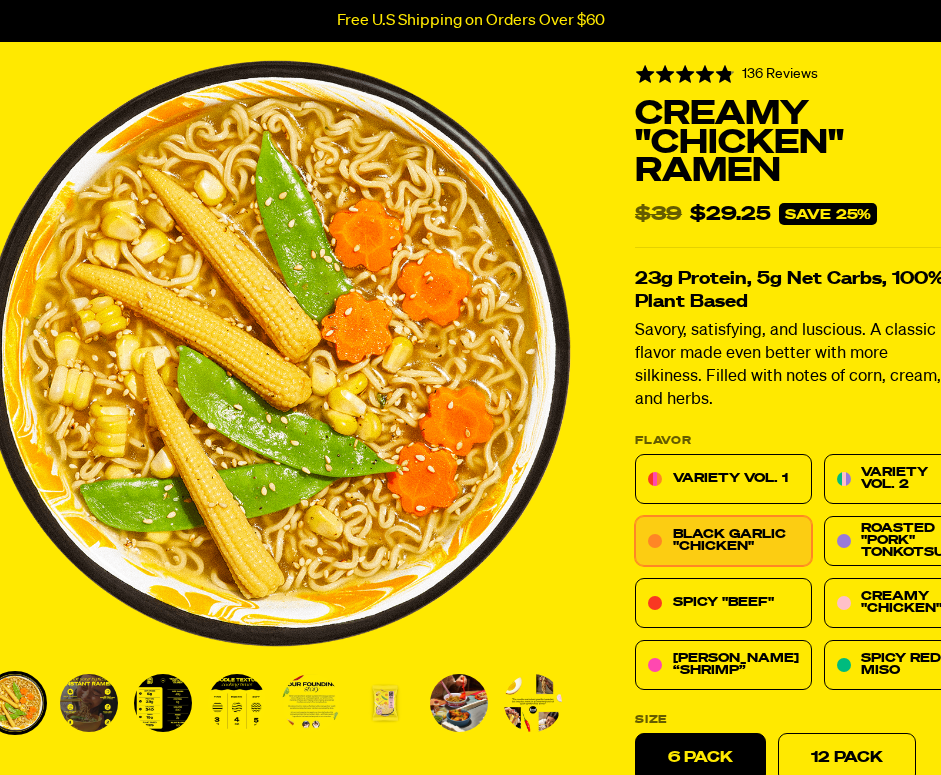radio on "true" 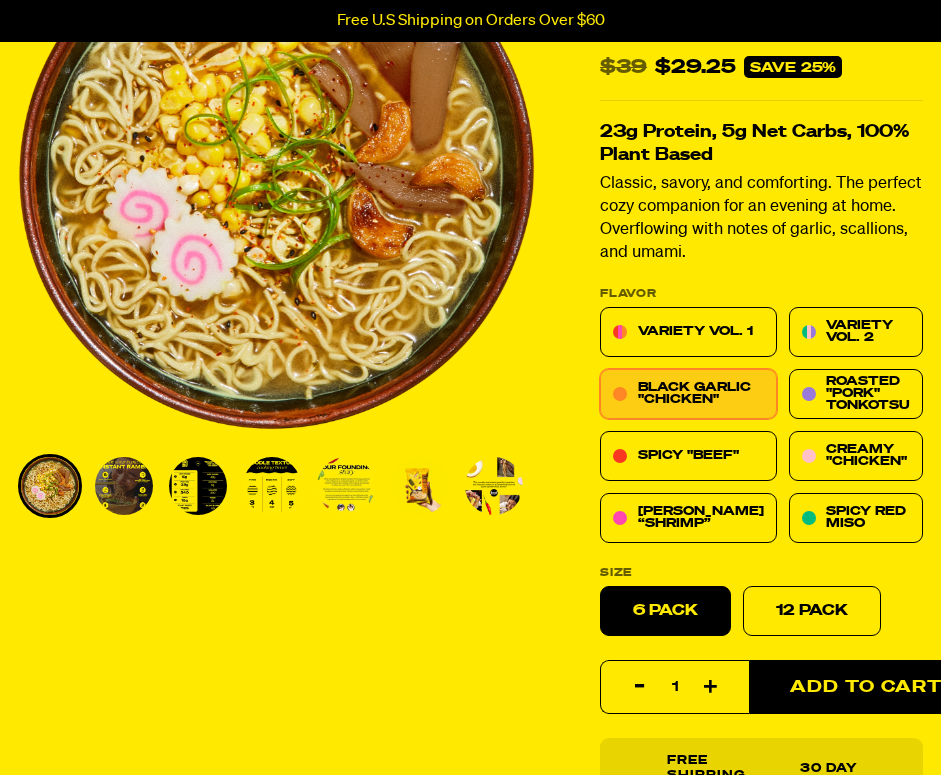 scroll, scrollTop: 716, scrollLeft: 0, axis: vertical 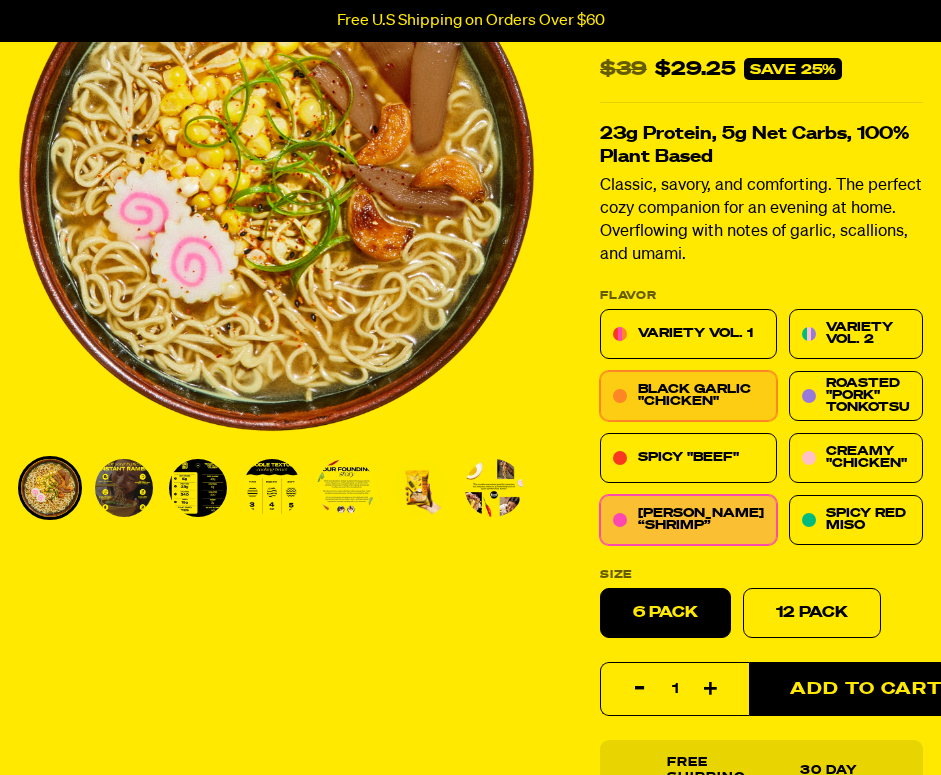 click on "[PERSON_NAME] “Shrimp”" at bounding box center [701, 520] 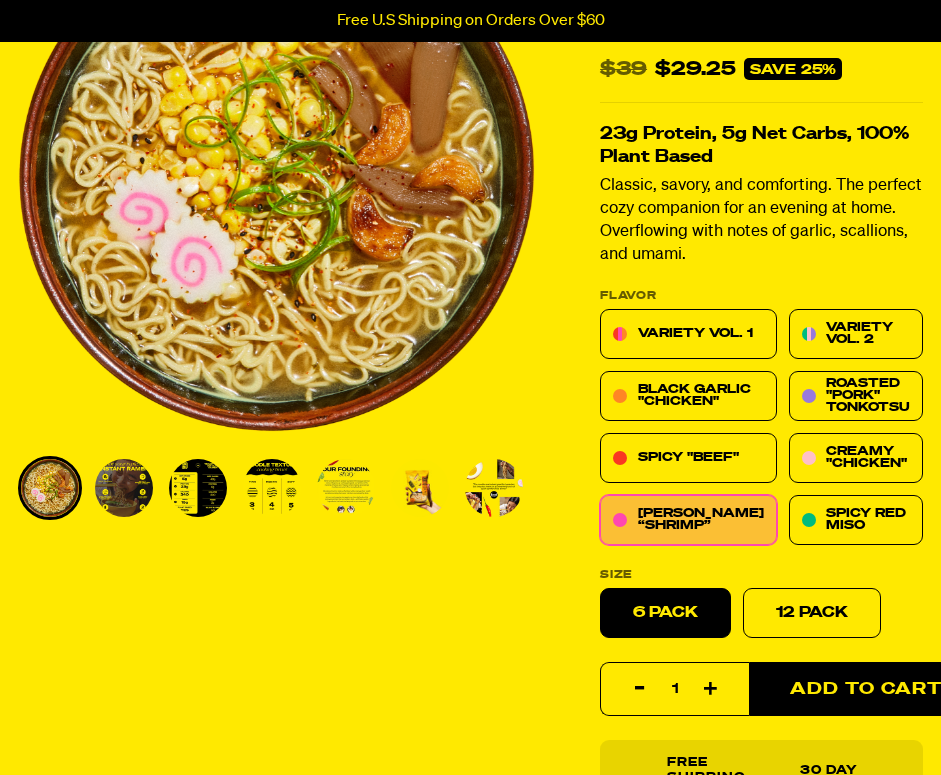 radio on "true" 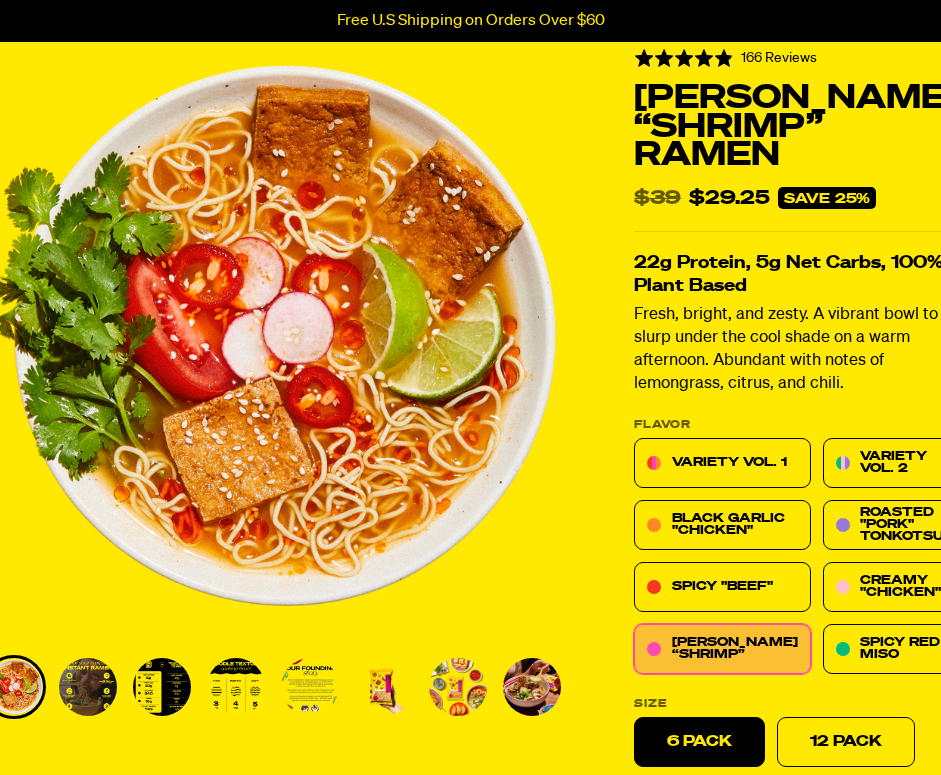 scroll, scrollTop: 585, scrollLeft: 0, axis: vertical 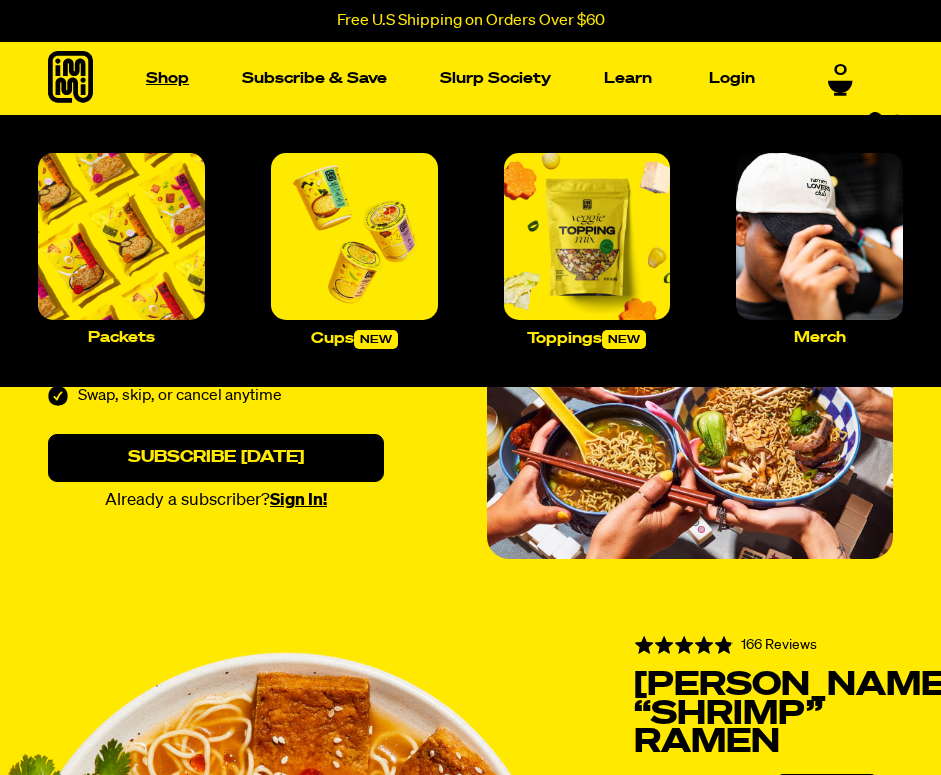click on "Shop" at bounding box center [167, 78] 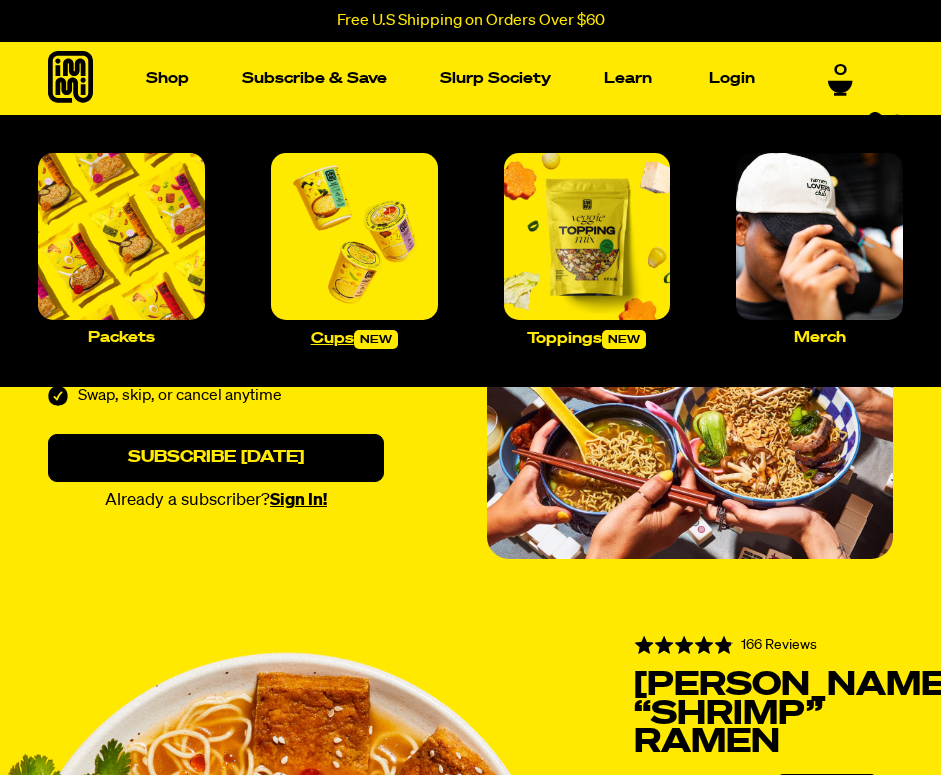 click at bounding box center (354, 236) 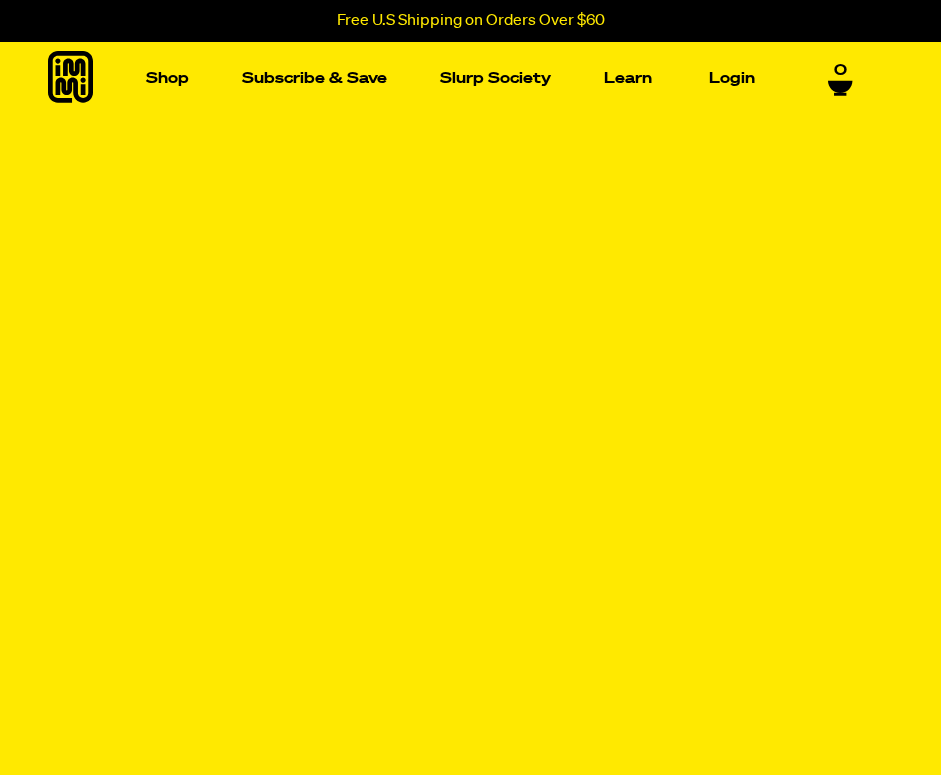 scroll, scrollTop: 0, scrollLeft: 0, axis: both 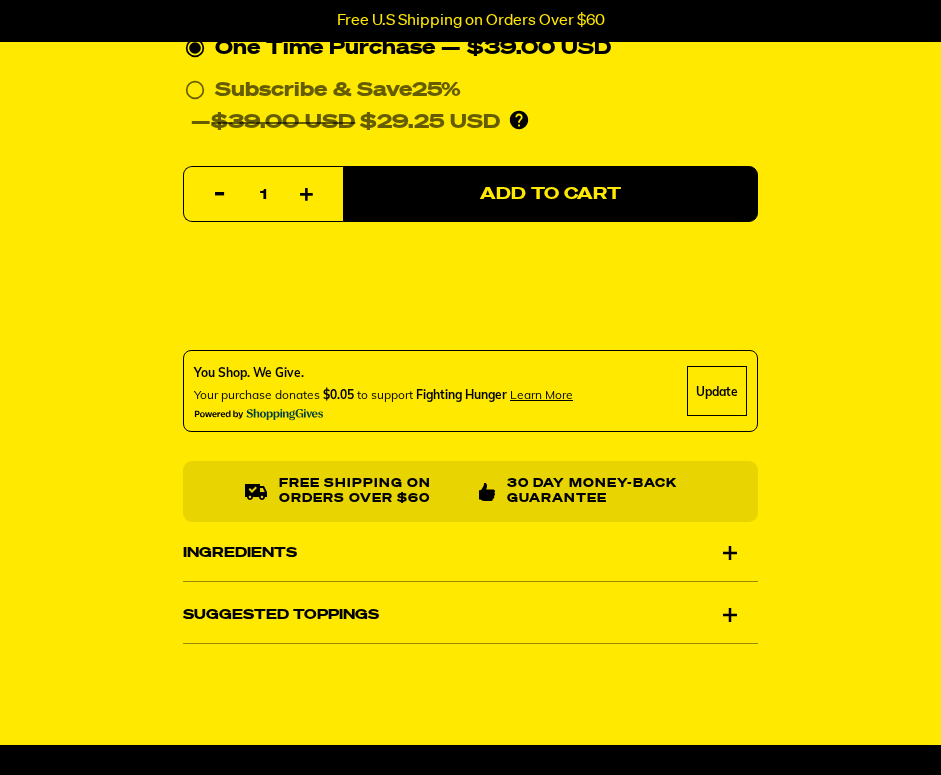 click on "Suggested Toppings" at bounding box center (470, 615) 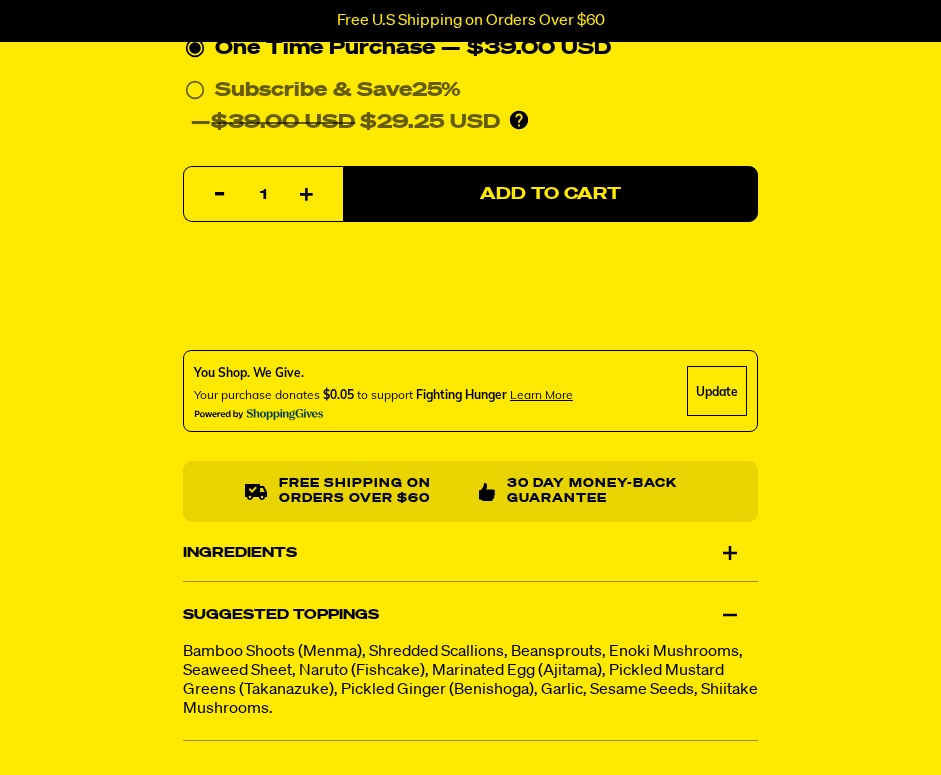 click on "Suggested Toppings" at bounding box center (470, 615) 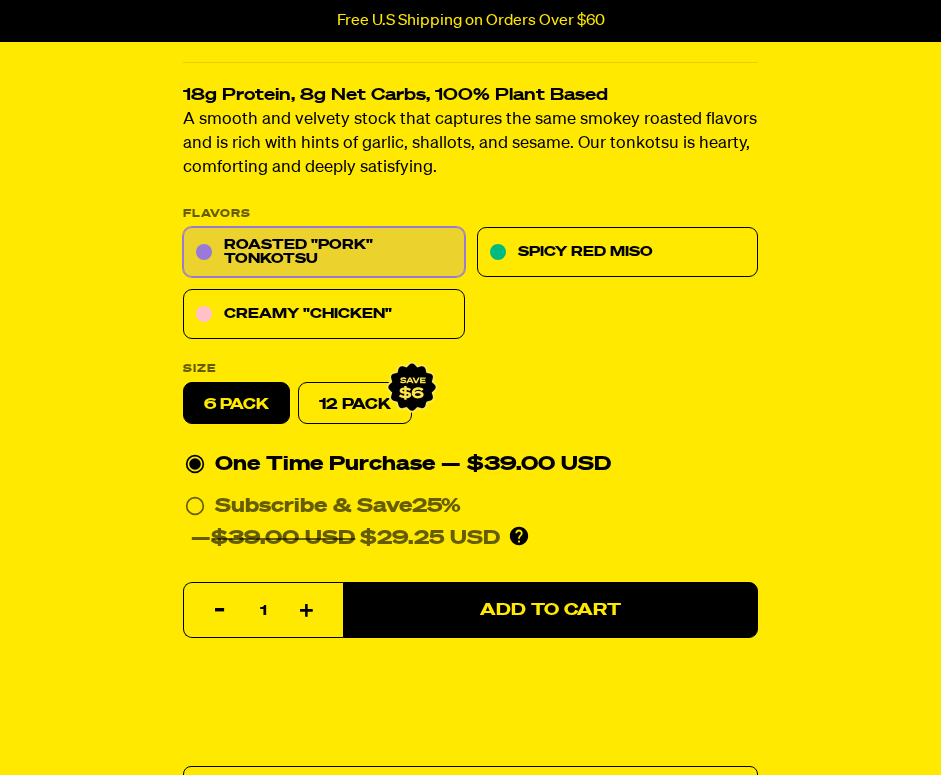 scroll, scrollTop: 718, scrollLeft: 0, axis: vertical 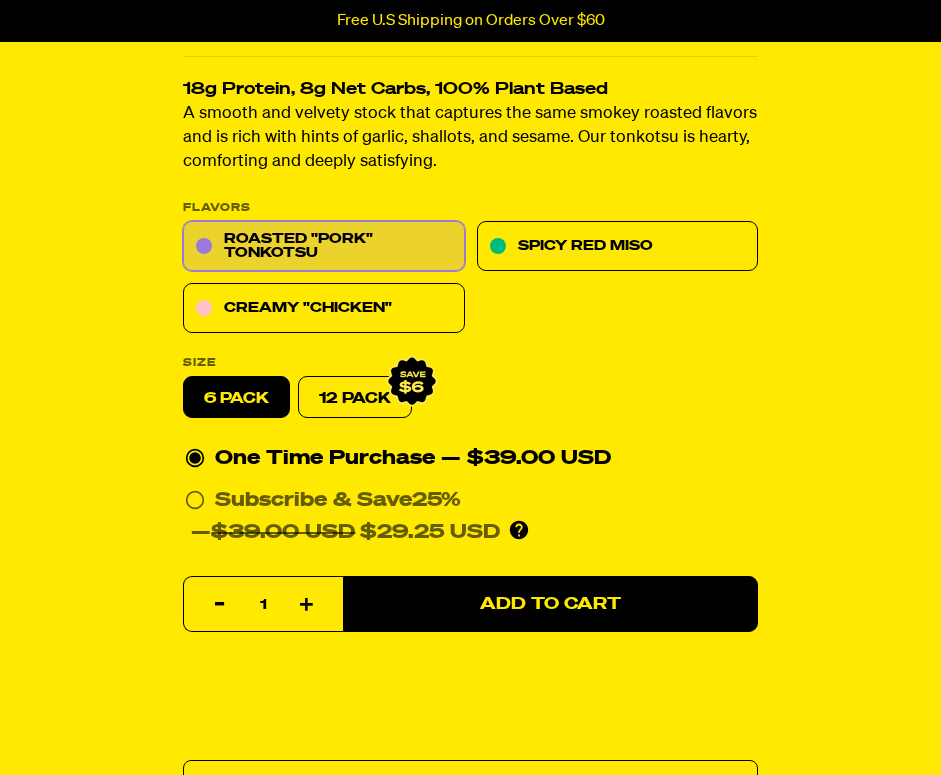click on "6 pack
12 Pack" at bounding box center [470, 397] 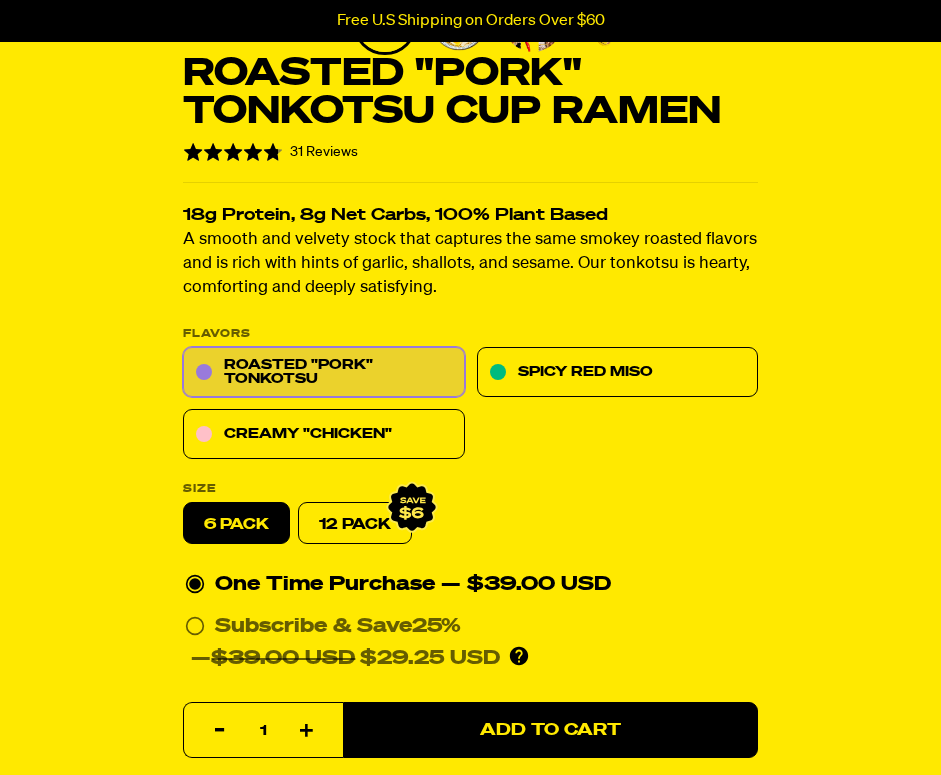 scroll, scrollTop: 583, scrollLeft: 0, axis: vertical 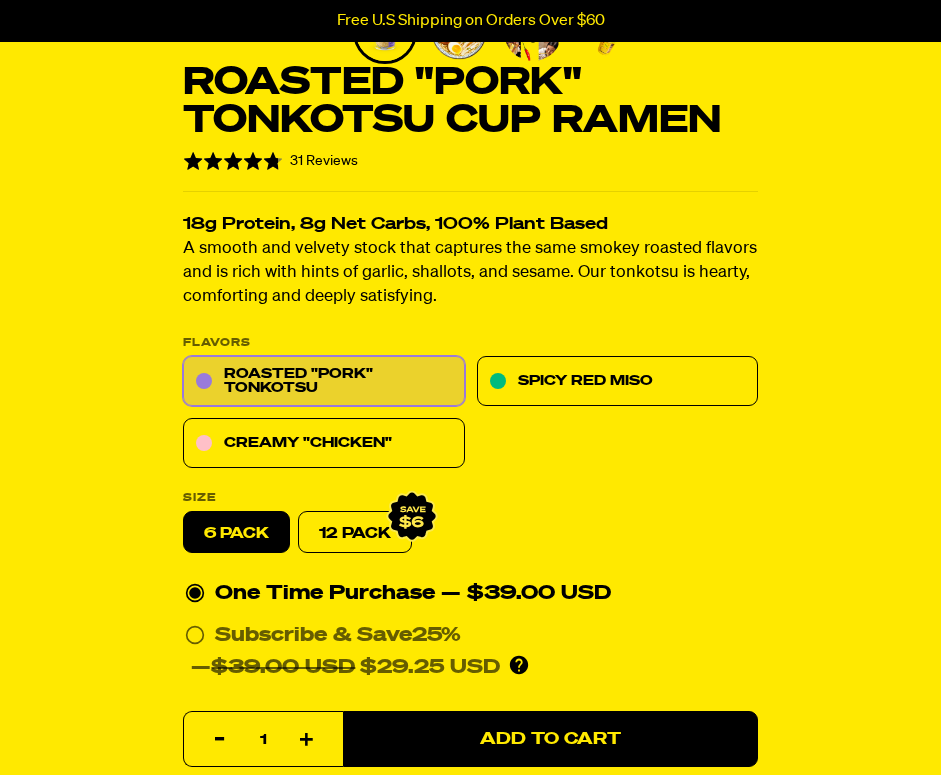 click on "Roasted "Pork" Tonkotsu Cup Ramen
Rated 4.7 out of 5
31 Reviews
Based on 31 reviews
Click to go to reviews
18g Protein, 8g Net Carbs, 100% Plant Based
A smooth and velvety stock that captures the same smokey roasted flavors and is rich with hints of garlic, shallots, and sesame. Our tonkotsu is hearty, comforting and deeply satisfying.
PLEASE NOTE: Due to global freight delays, we expect all orders to ship up to 2-3 weeks late. We sincerely
apologize for this inconvenience!
Flavors
Roasted "Pork" Tonkotsu
Spicy Red Miso
Creamy "Chicken"
Size
6 pack" at bounding box center [470, 381] 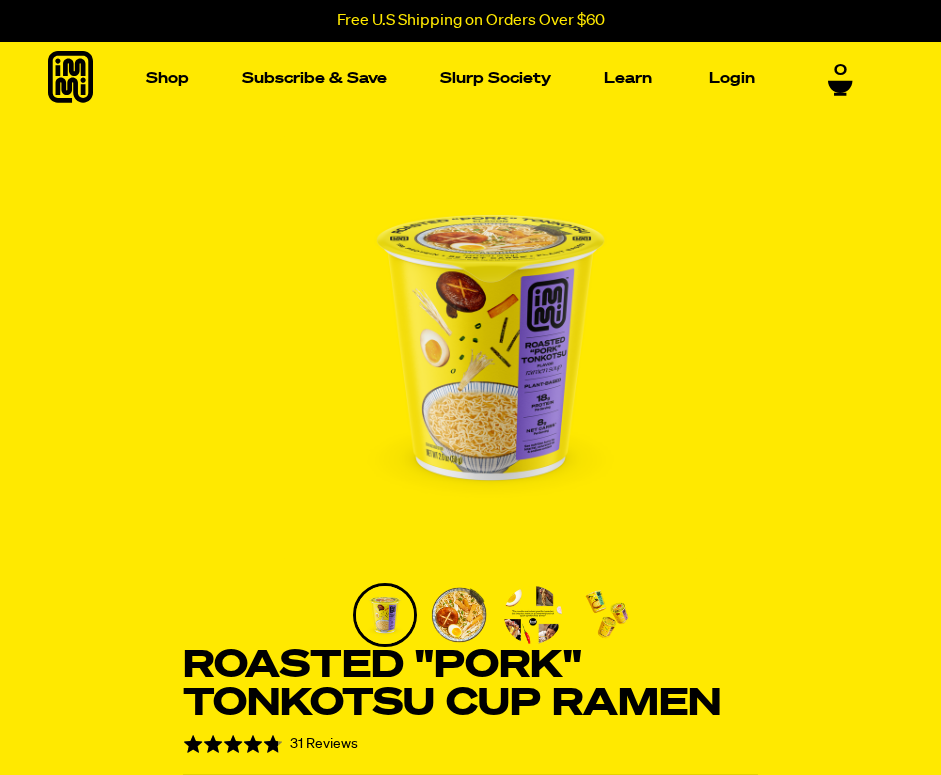 scroll, scrollTop: 6, scrollLeft: 0, axis: vertical 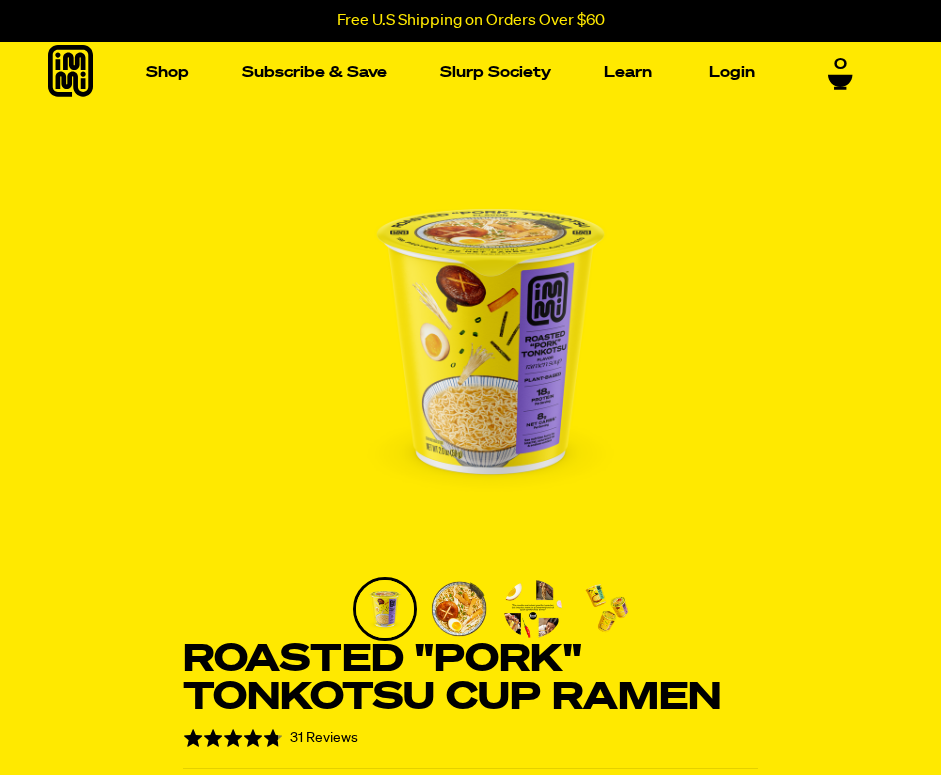 click on "Roasted "Pork" Tonkotsu Cup Ramen
Rated 4.7 out of 5
31 Reviews
Based on 31 reviews
Click to go to reviews
18g Protein, 8g Net Carbs, 100% Plant Based
A smooth and velvety stock that captures the same smokey roasted flavors and is rich with hints of garlic, shallots, and sesame. Our tonkotsu is hearty, comforting and deeply satisfying.
PLEASE NOTE: Due to global freight delays, we expect all orders to ship up to 2-3 weeks late. We sincerely
apologize for this inconvenience!
Flavors
Roasted "Pork" Tonkotsu
Spicy Red Miso
Creamy "Chicken"
Size
6 pack" at bounding box center (470, 958) 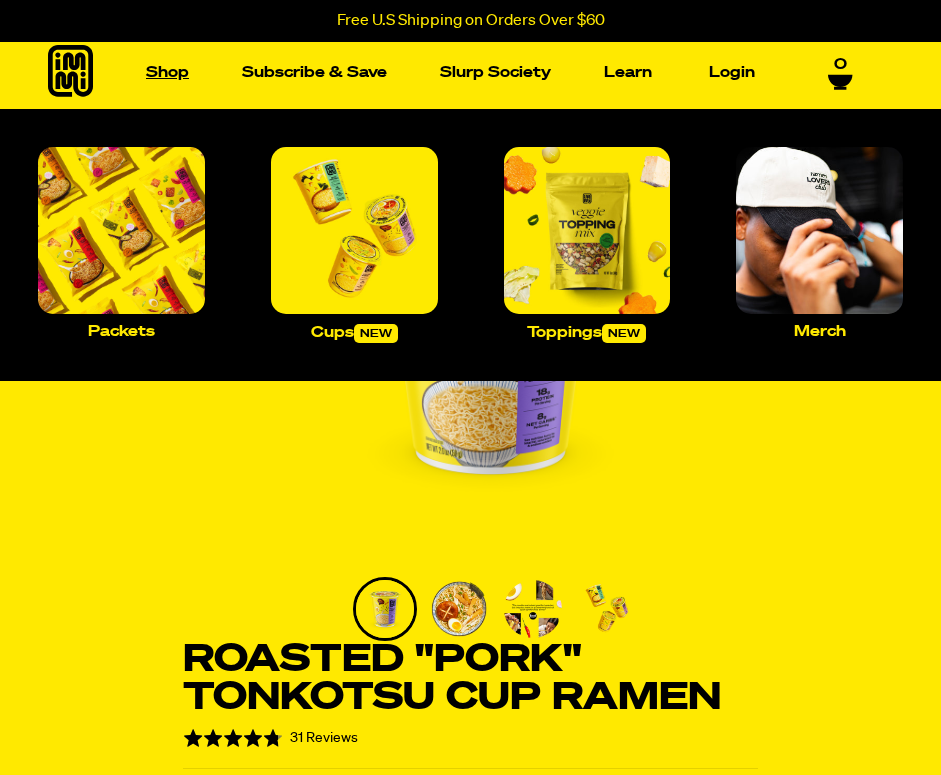 click on "Shop" at bounding box center [167, 72] 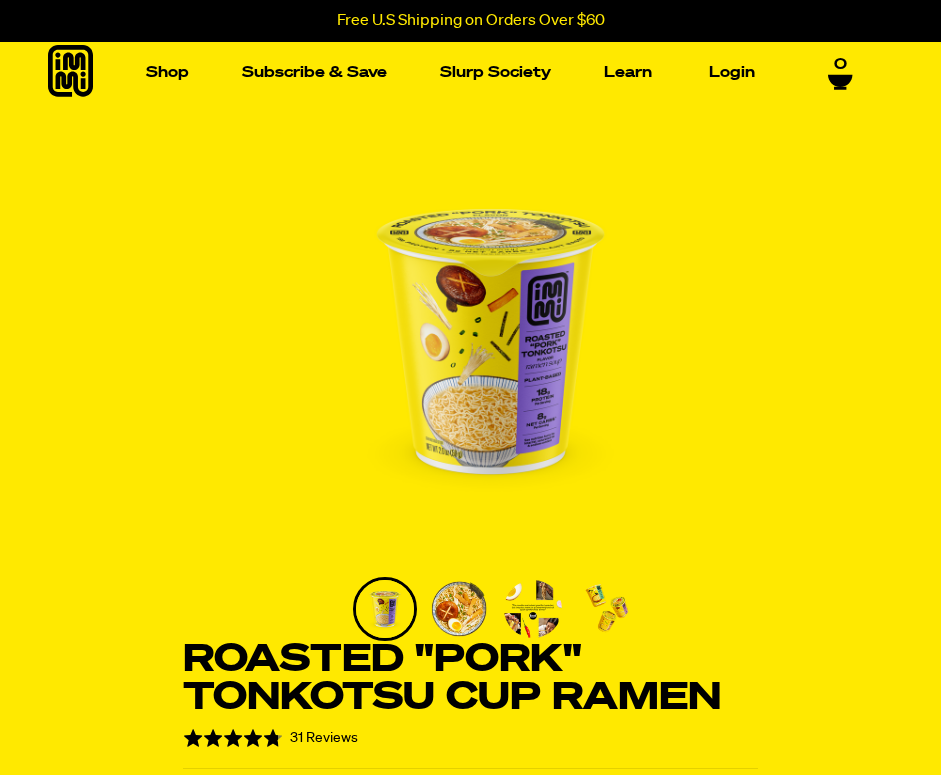 click at bounding box center (490, 341) 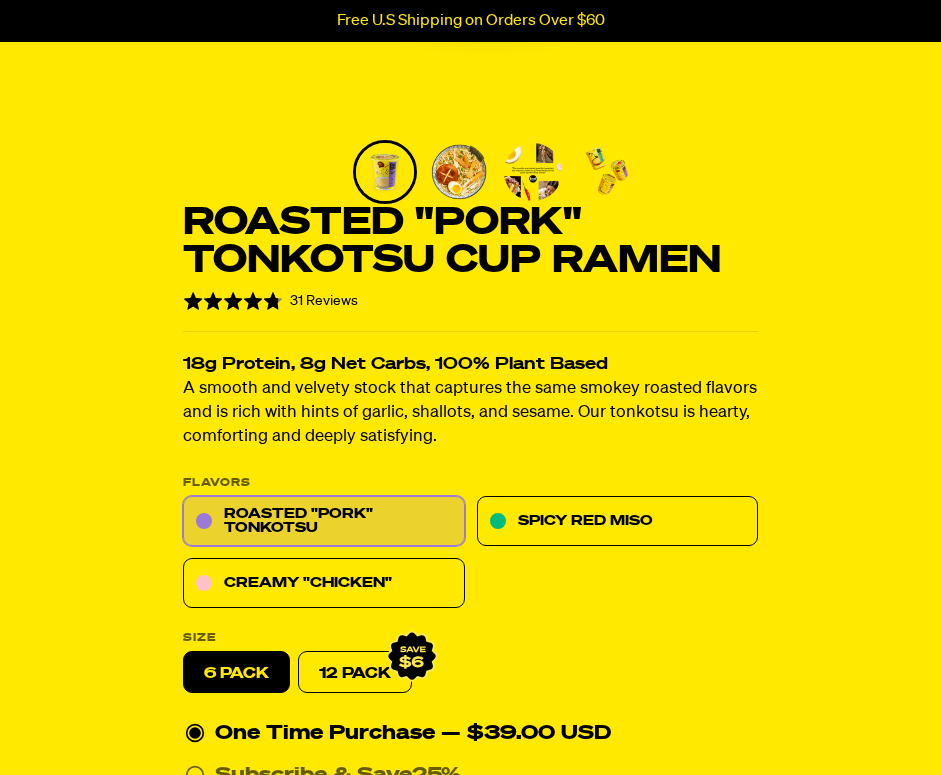 scroll, scrollTop: 450, scrollLeft: 0, axis: vertical 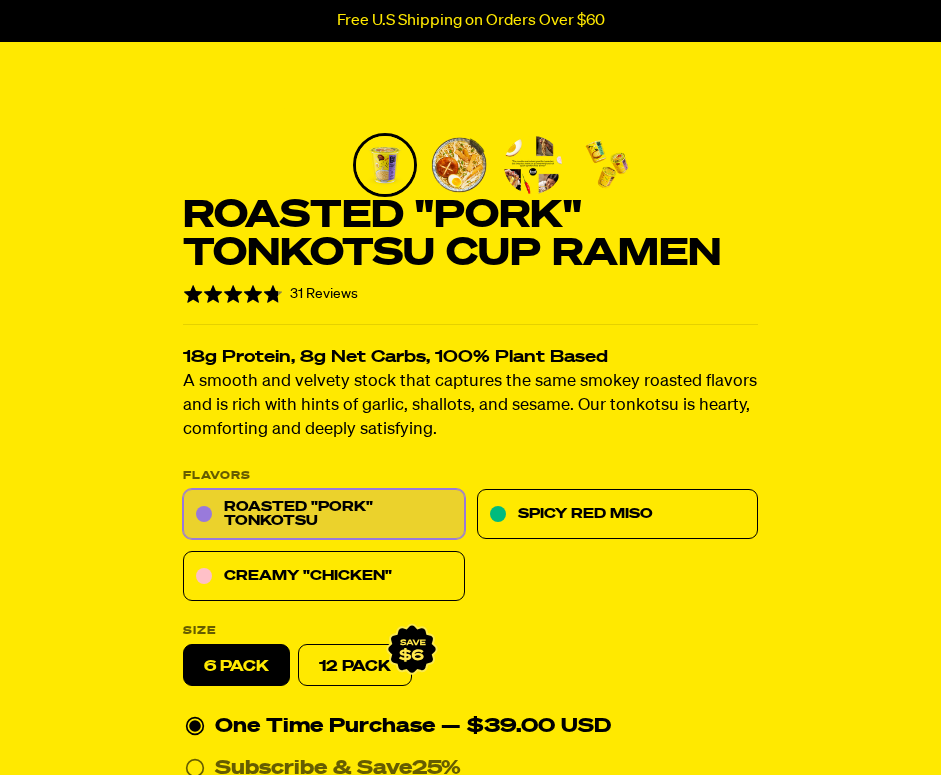 click on "Roasted "Pork" Tonkotsu Cup Ramen
Rated 4.7 out of 5
31 Reviews
Based on 31 reviews
Click to go to reviews
18g Protein, 8g Net Carbs, 100% Plant Based
A smooth and velvety stock that captures the same smokey roasted flavors and is rich with hints of garlic, shallots, and sesame. Our tonkotsu is hearty, comforting and deeply satisfying.
PLEASE NOTE: Due to global freight delays, we expect all orders to ship up to 2-3 weeks late. We sincerely
apologize for this inconvenience!
Flavors
Roasted "Pork" Tonkotsu
Spicy Red Miso
Creamy "Chicken"
Size
6 pack" at bounding box center [470, 514] 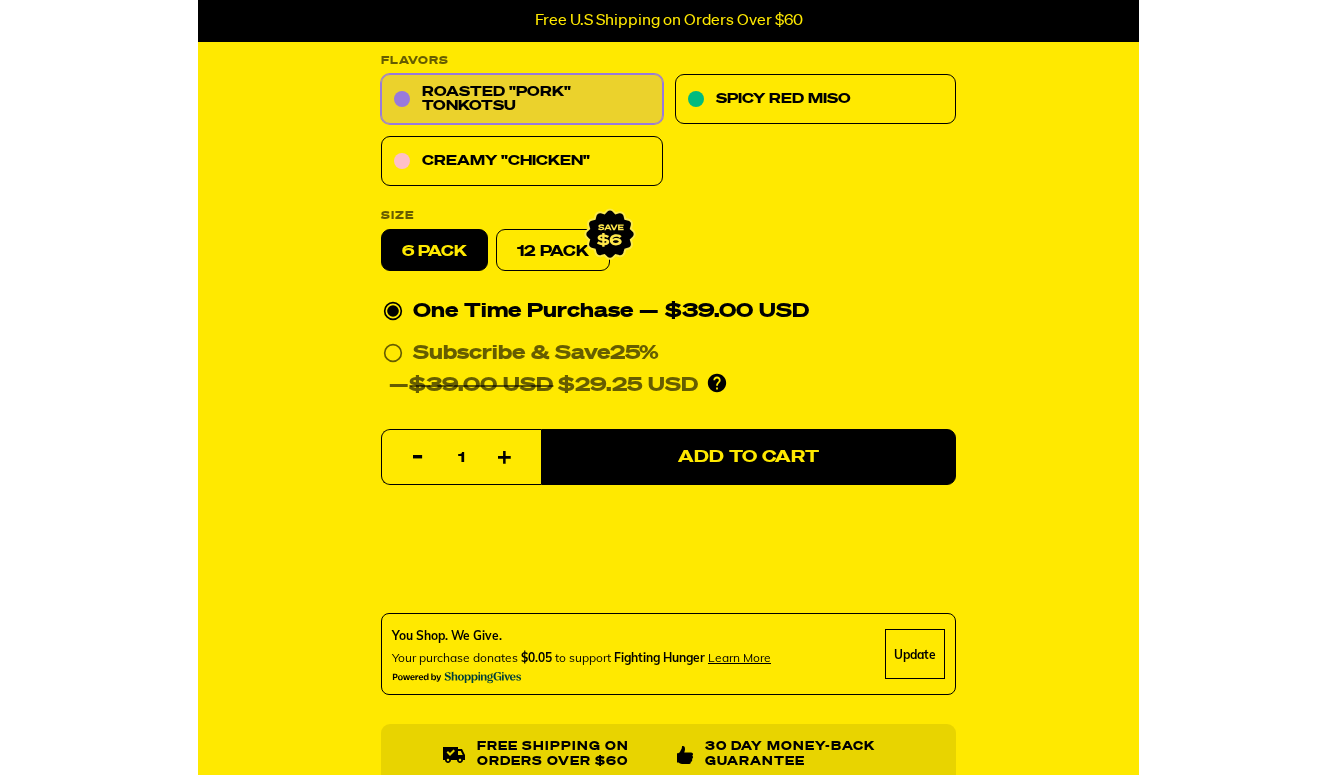scroll, scrollTop: 867, scrollLeft: 0, axis: vertical 